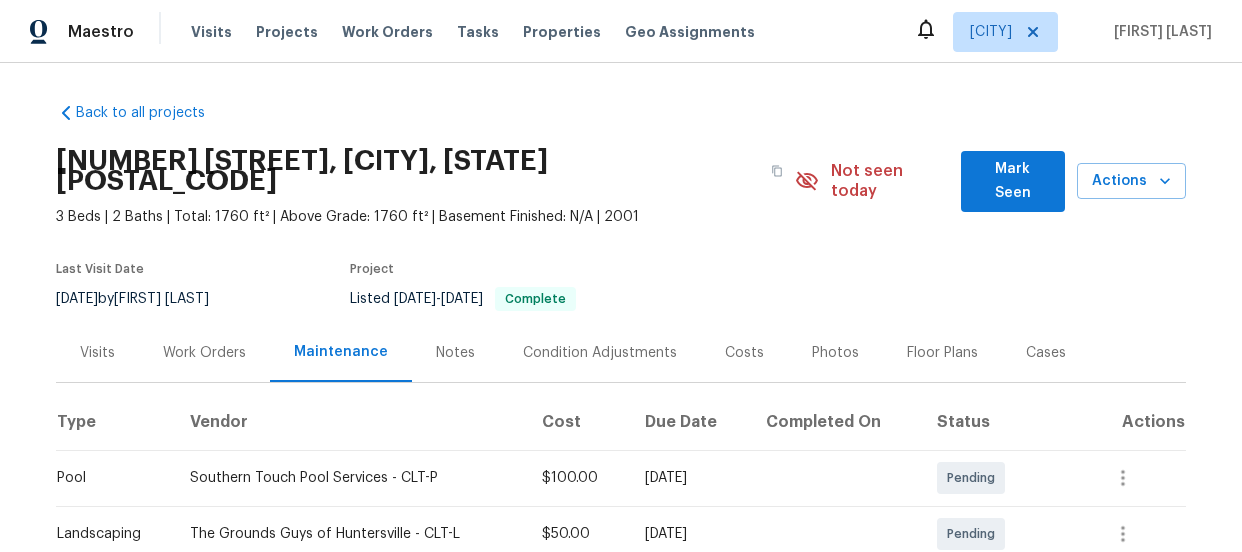scroll, scrollTop: 0, scrollLeft: 0, axis: both 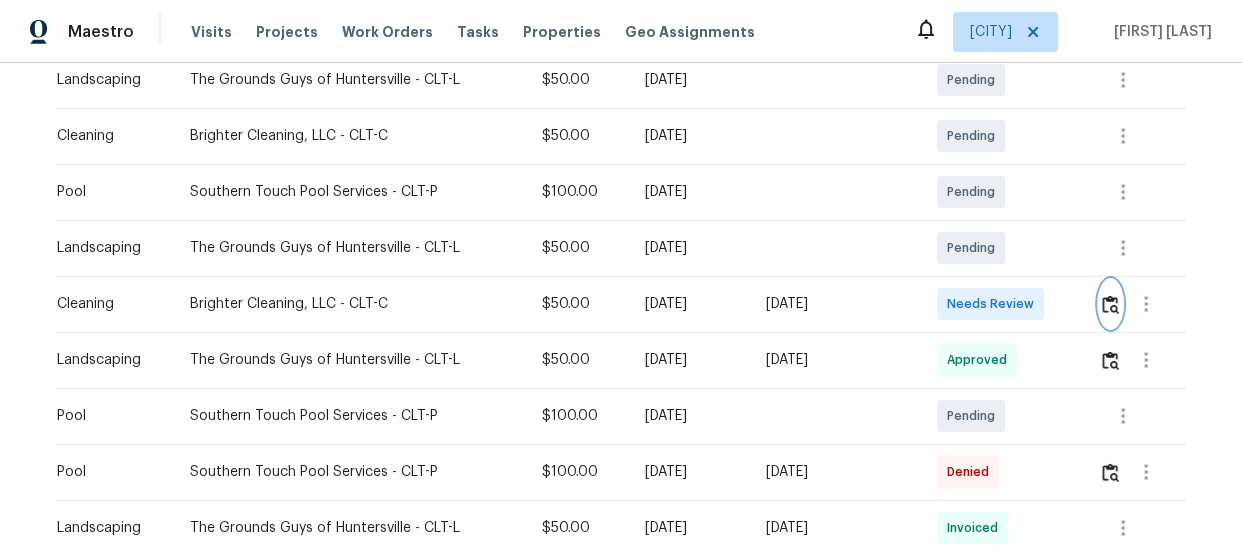 click at bounding box center (1110, 304) 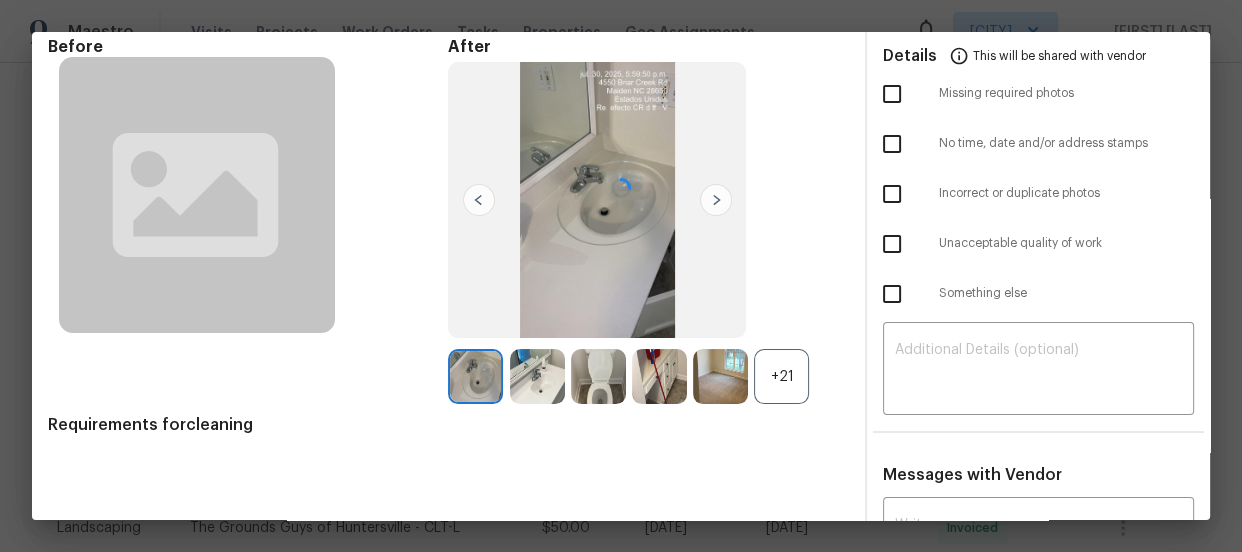 scroll, scrollTop: 188, scrollLeft: 0, axis: vertical 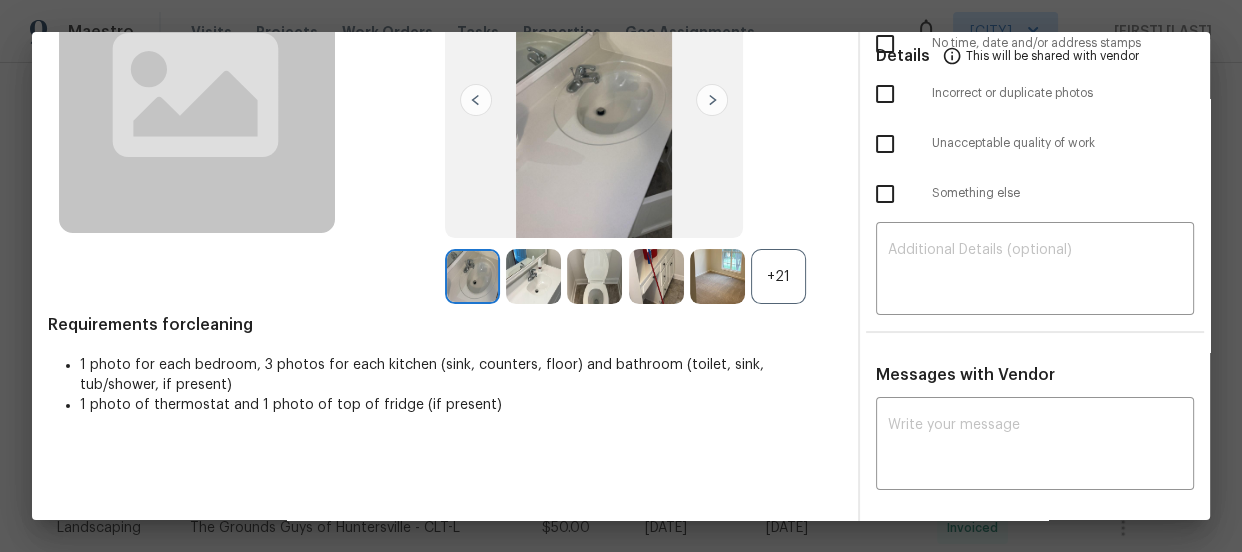 click on "+21" at bounding box center (778, 276) 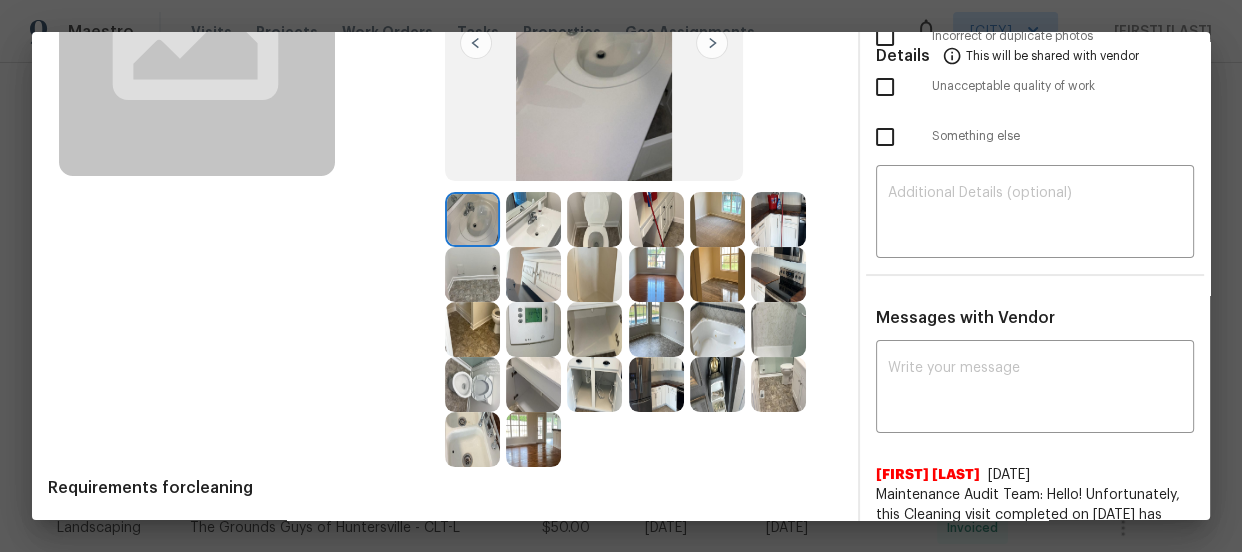 scroll, scrollTop: 188, scrollLeft: 0, axis: vertical 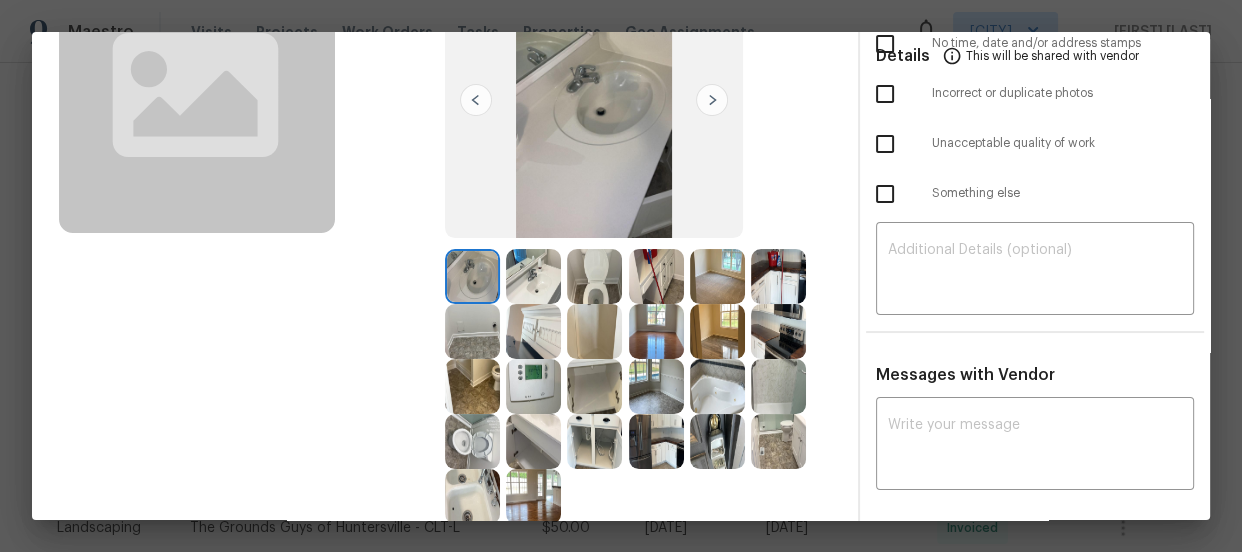 click at bounding box center (536, 276) 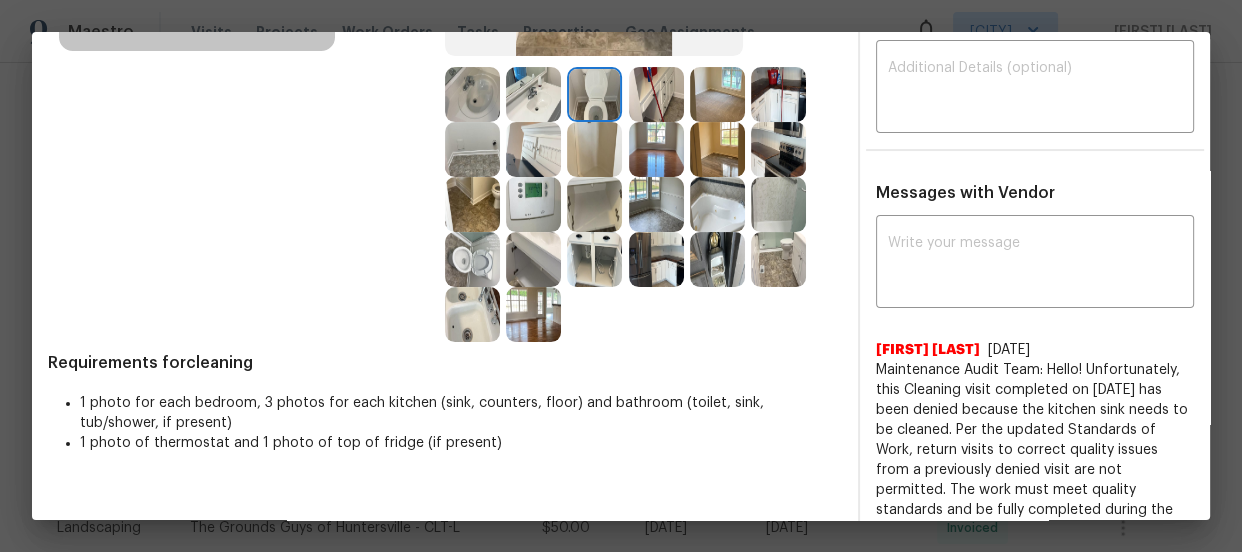 click at bounding box center [472, 259] 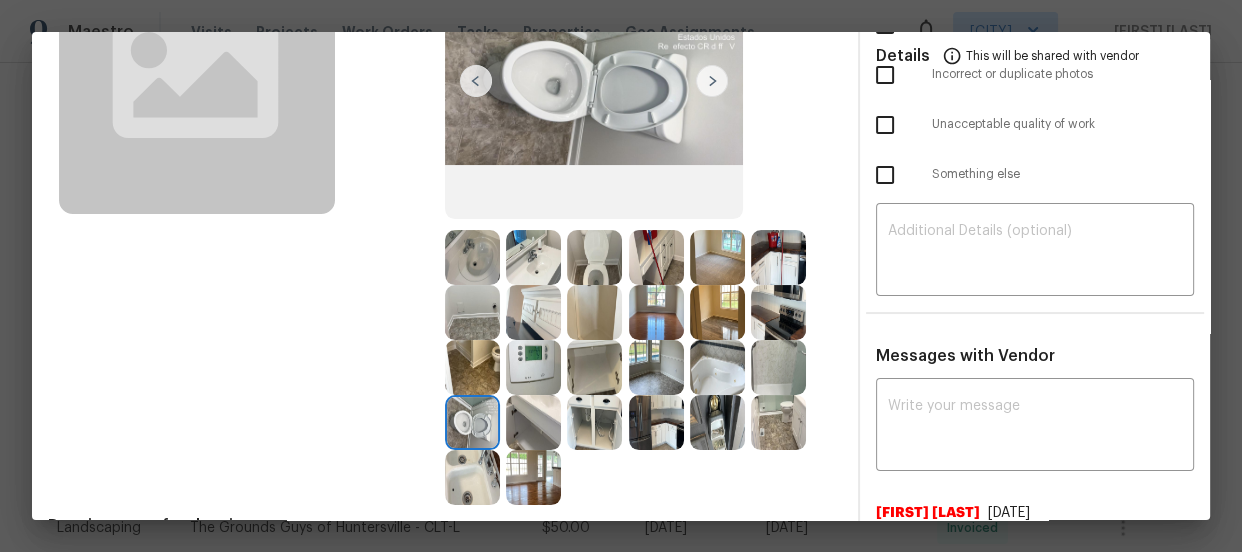 scroll, scrollTop: 188, scrollLeft: 0, axis: vertical 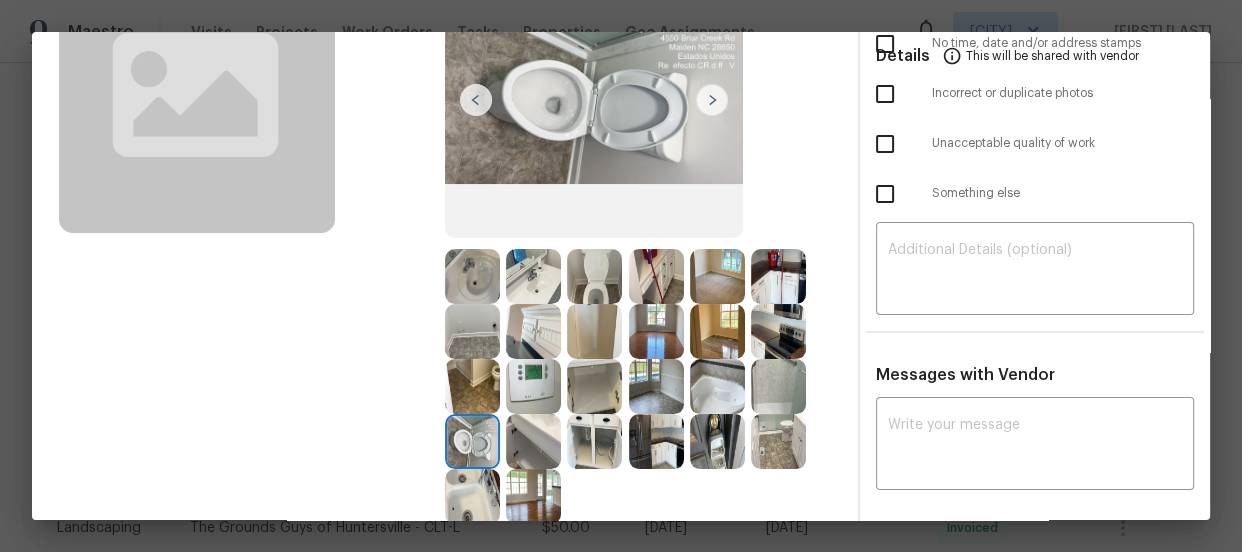 click at bounding box center [594, 276] 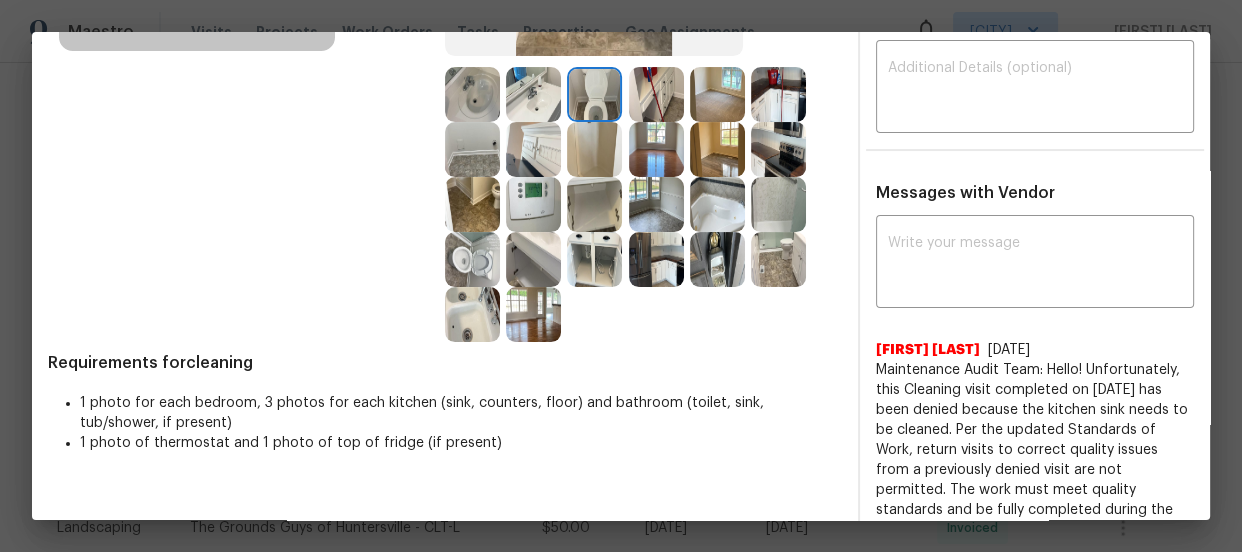 click at bounding box center (472, 259) 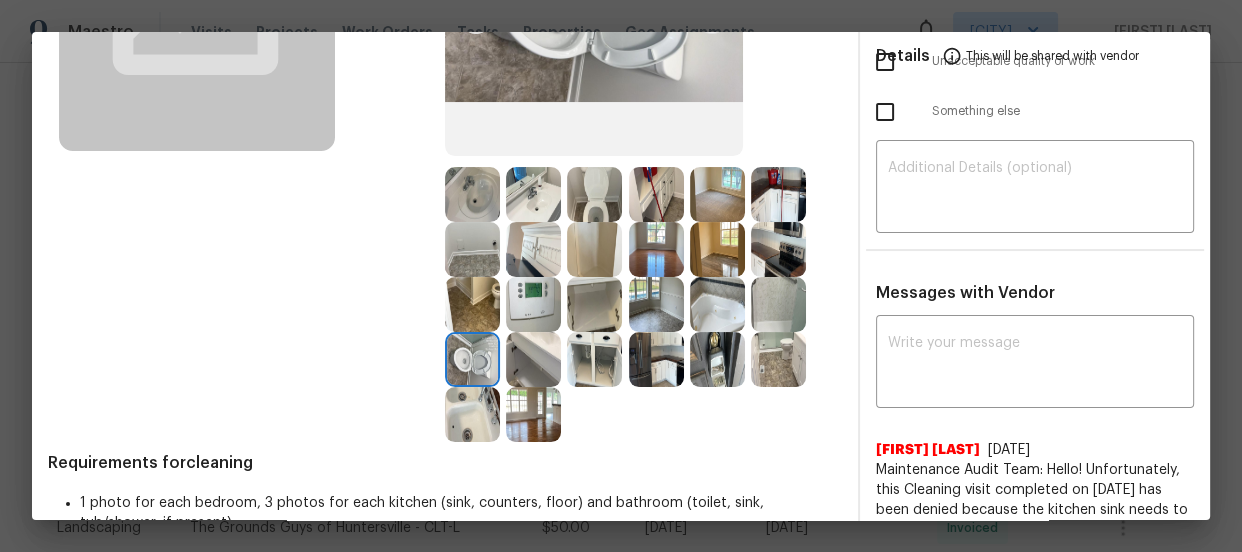 scroll, scrollTop: 97, scrollLeft: 0, axis: vertical 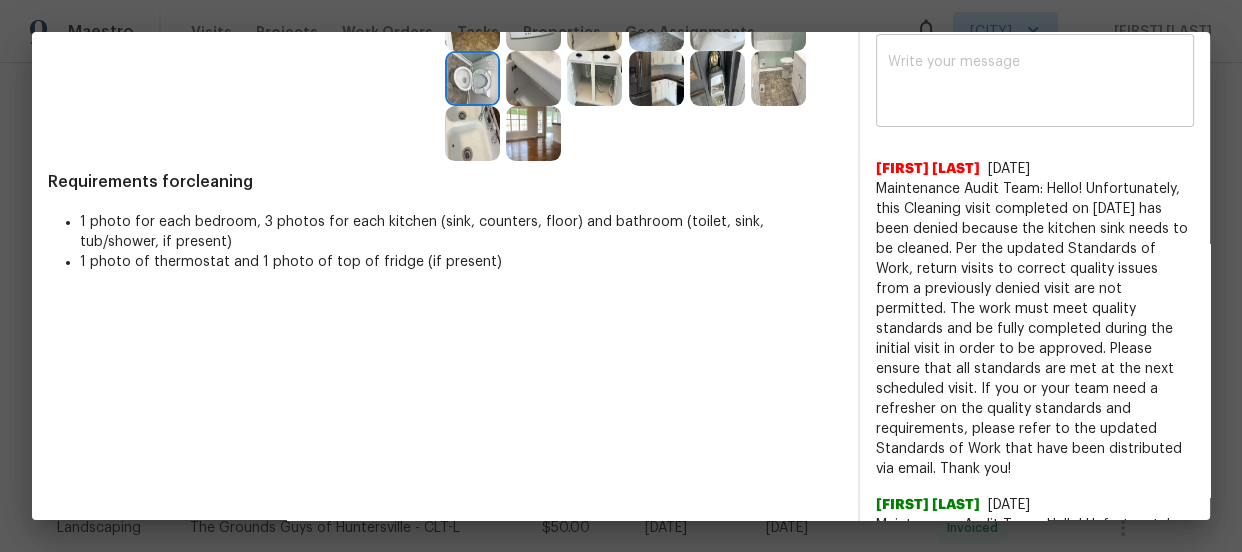 click at bounding box center (1035, 83) 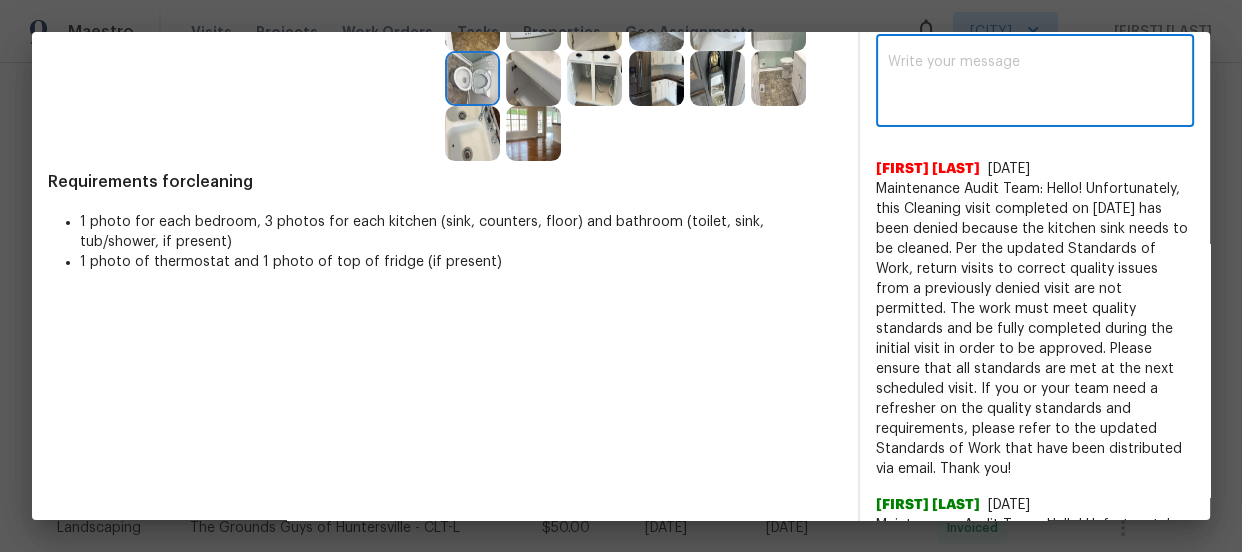 paste on "Maintenance Audit Team: Hello! Unfortunately, this cleaning visit completed on 08/01/2025 has been denied due to dirty kitchen sink. Per the updated Standards of Work, return visits to correct quality issues from a previously denied visit are not permitted. The work must meet quality standards and be fully completed during the initial visit in order to be approved. Please ensure that all standards are met at the next scheduled visit. If you or your team need a refresher on the quality standards and requirements, please refer to the updated Standards of Work that have been distributed via email. Thank you!" 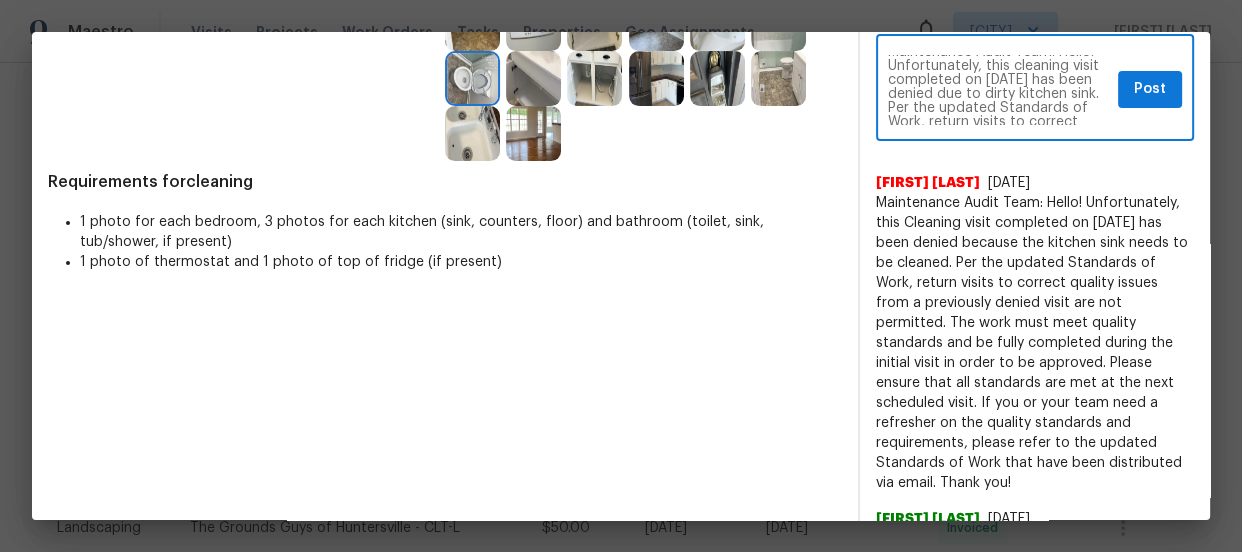 scroll, scrollTop: 0, scrollLeft: 0, axis: both 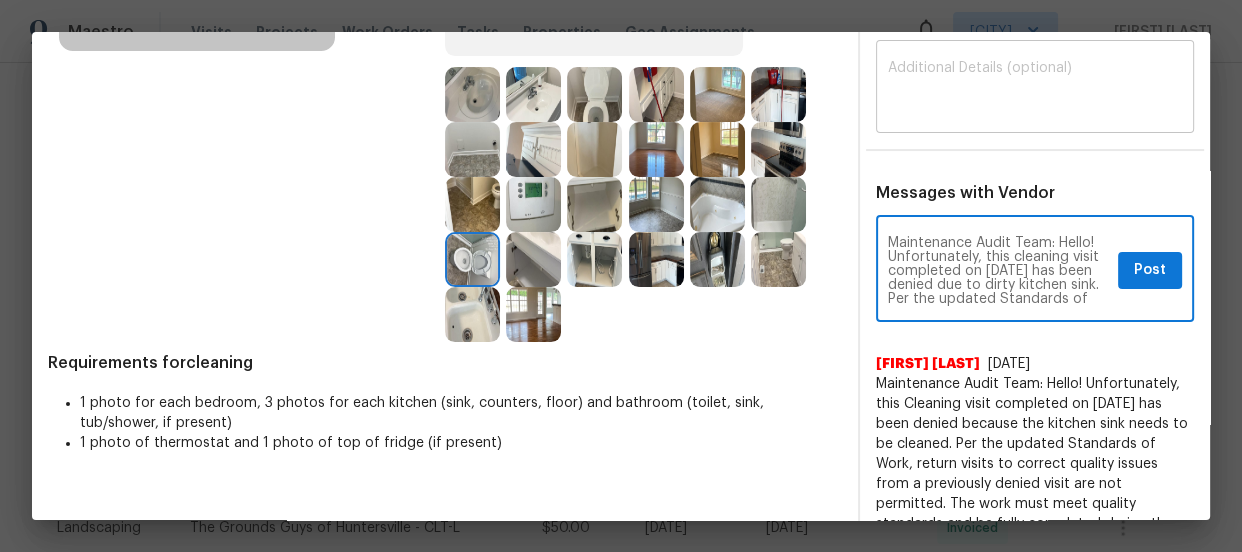type on "Maintenance Audit Team: Hello! Unfortunately, this cleaning visit completed on 08/01/2025 has been denied due to dirty kitchen sink. Per the updated Standards of Work, return visits to correct quality issues from a previously denied visit are not permitted. The work must meet quality standards and be fully completed during the initial visit in order to be approved. Please ensure that all standards are met at the next scheduled visit. If you or your team need a refresher on the quality standards and requirements, please refer to the updated Standards of Work that have been distributed via email. Thank you!" 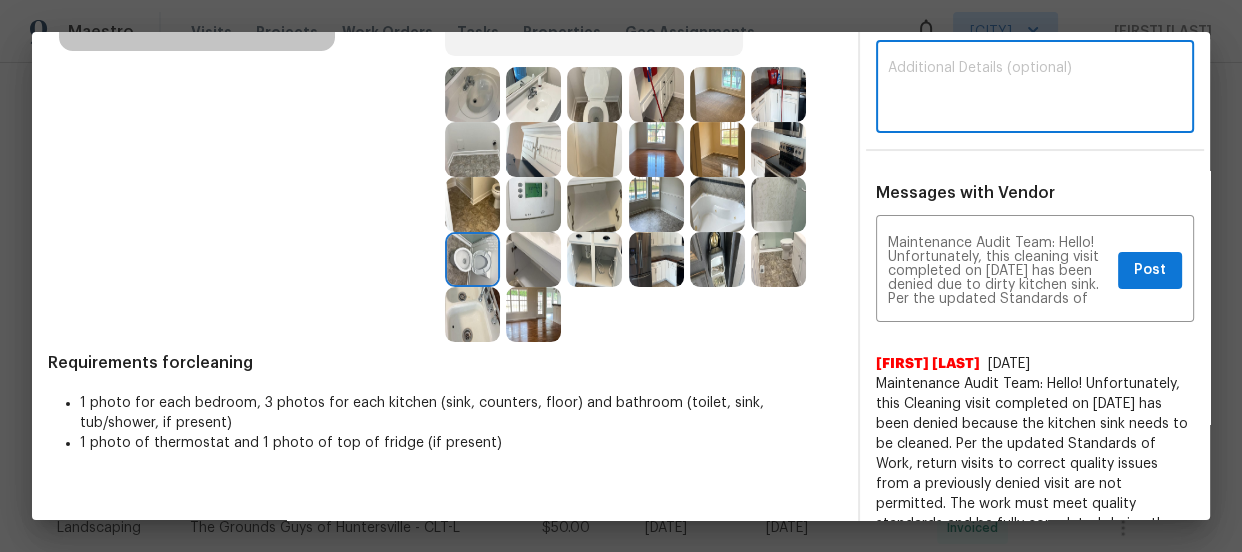 paste on "Maintenance Audit Team: Hello! Unfortunately, this cleaning visit completed on 08/01/2025 has been denied due to dirty kitchen sink. Per the updated Standards of Work, return visits to correct quality issues from a previously denied visit are not permitted. The work must meet quality standards and be fully completed during the initial visit in order to be approved. Please ensure that all standards are met at the next scheduled visit. If you or your team need a refresher on the quality standards and requirements, please refer to the updated Standards of Work that have been distributed via email. Thank you!" 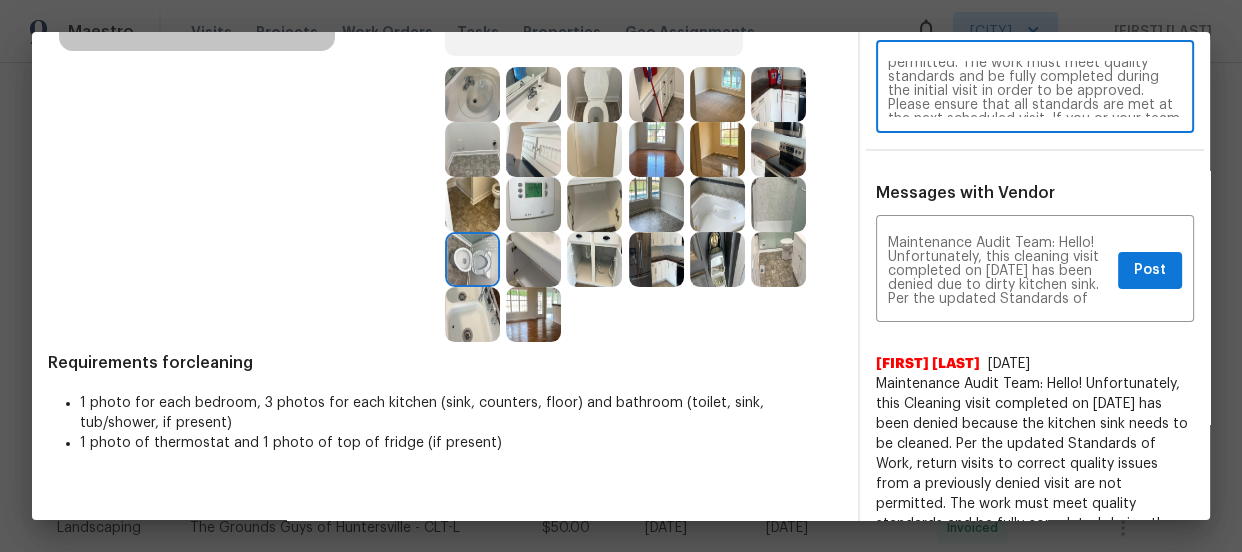 scroll, scrollTop: 0, scrollLeft: 0, axis: both 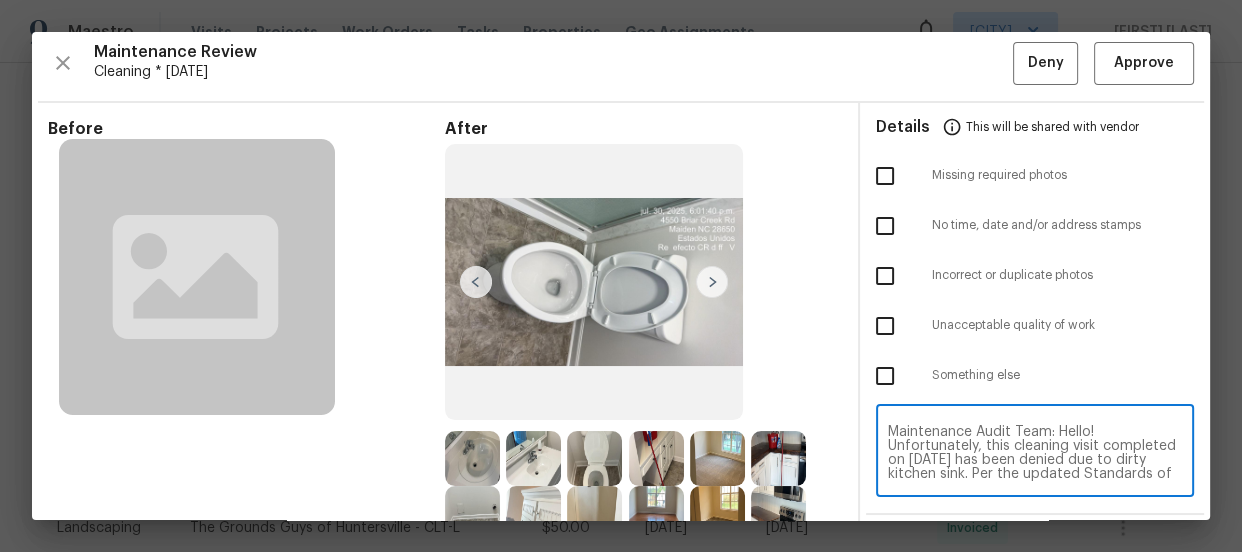type on "Maintenance Audit Team: Hello! Unfortunately, this cleaning visit completed on 08/01/2025 has been denied due to dirty kitchen sink. Per the updated Standards of Work, return visits to correct quality issues from a previously denied visit are not permitted. The work must meet quality standards and be fully completed during the initial visit in order to be approved. Please ensure that all standards are met at the next scheduled visit. If you or your team need a refresher on the quality standards and requirements, please refer to the updated Standards of Work that have been distributed via email. Thank you!" 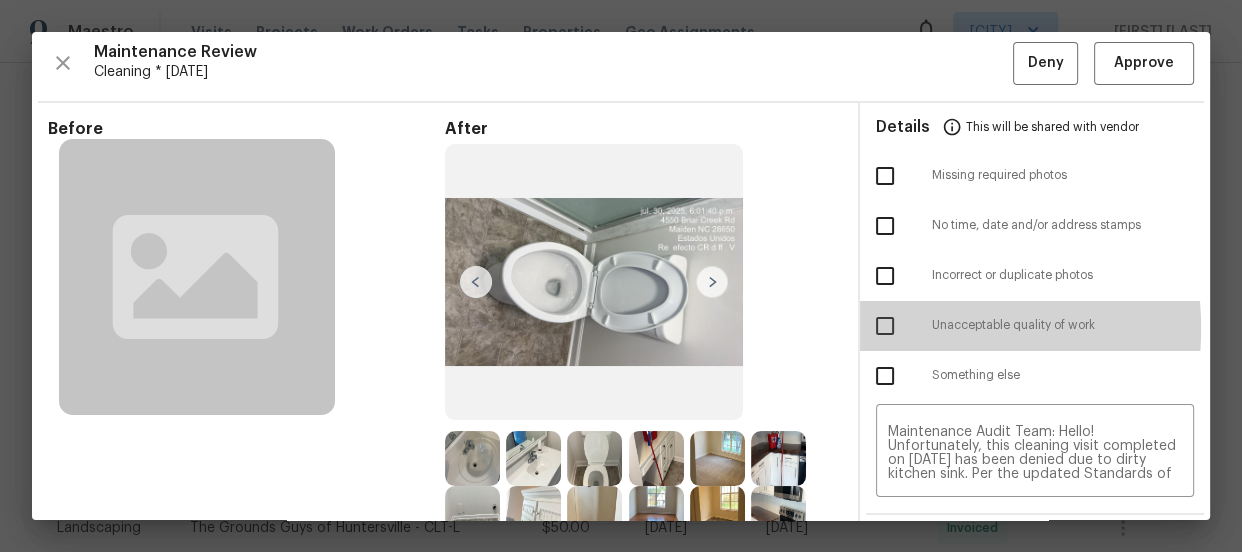 click at bounding box center [885, 326] 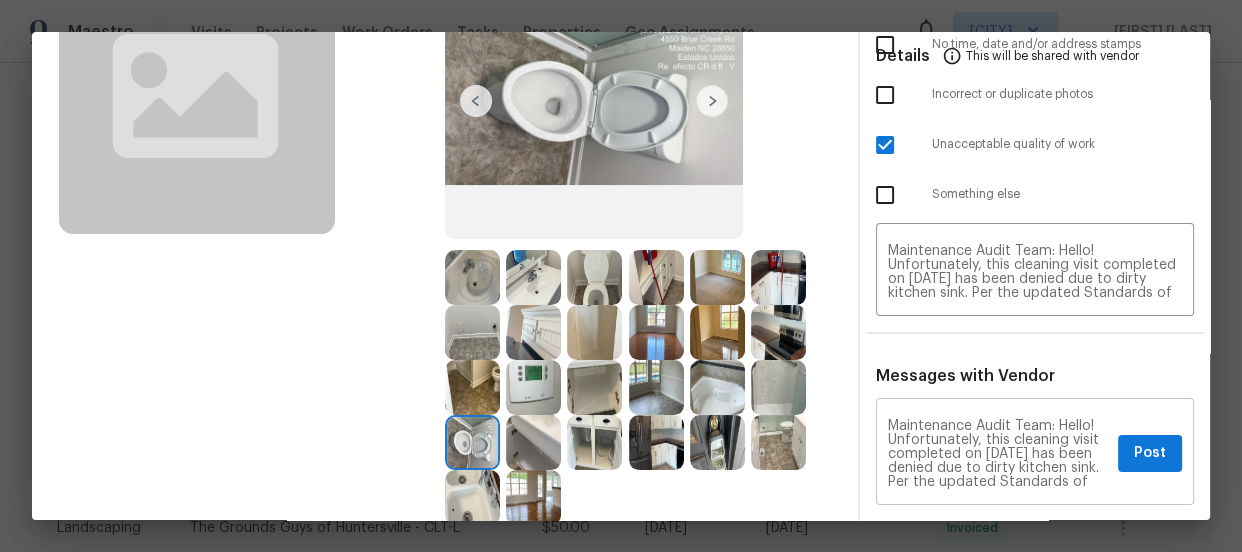 scroll, scrollTop: 188, scrollLeft: 0, axis: vertical 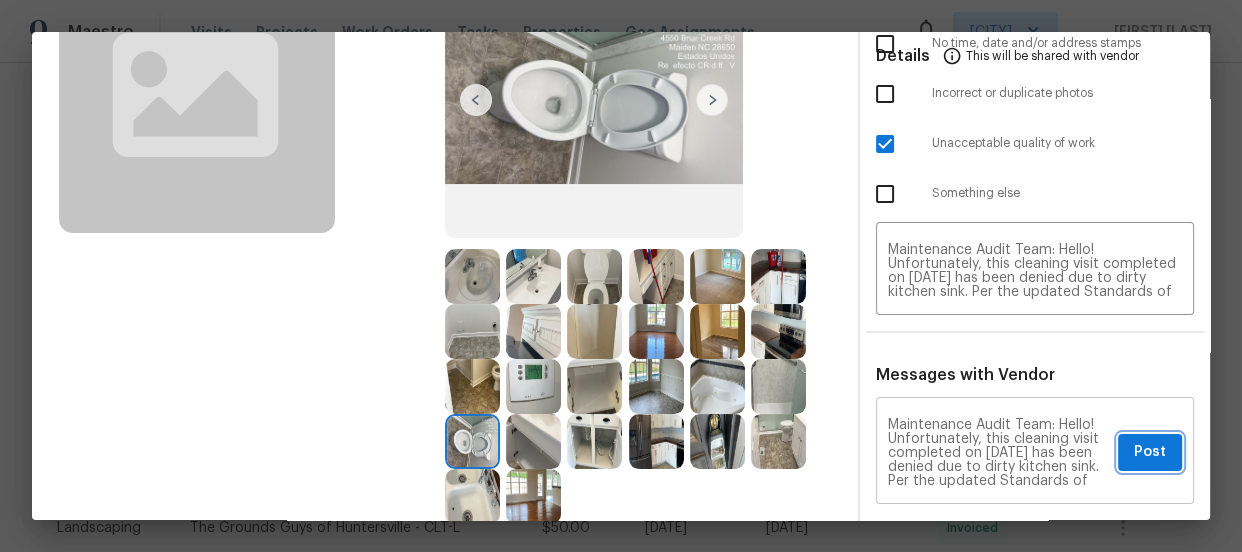 click on "Post" at bounding box center [1150, 452] 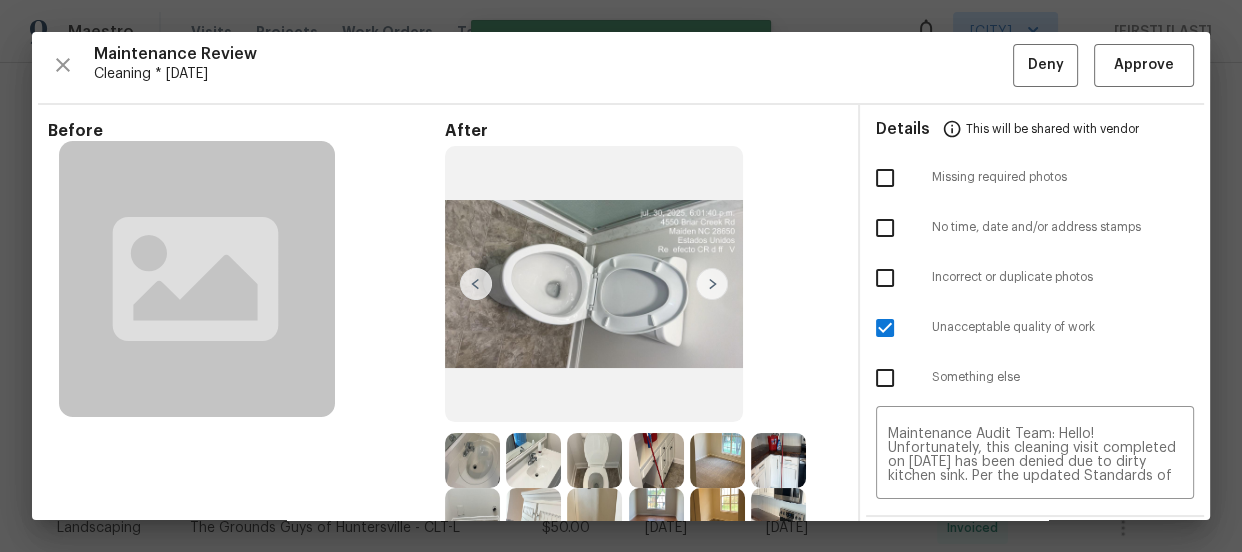 scroll, scrollTop: 0, scrollLeft: 0, axis: both 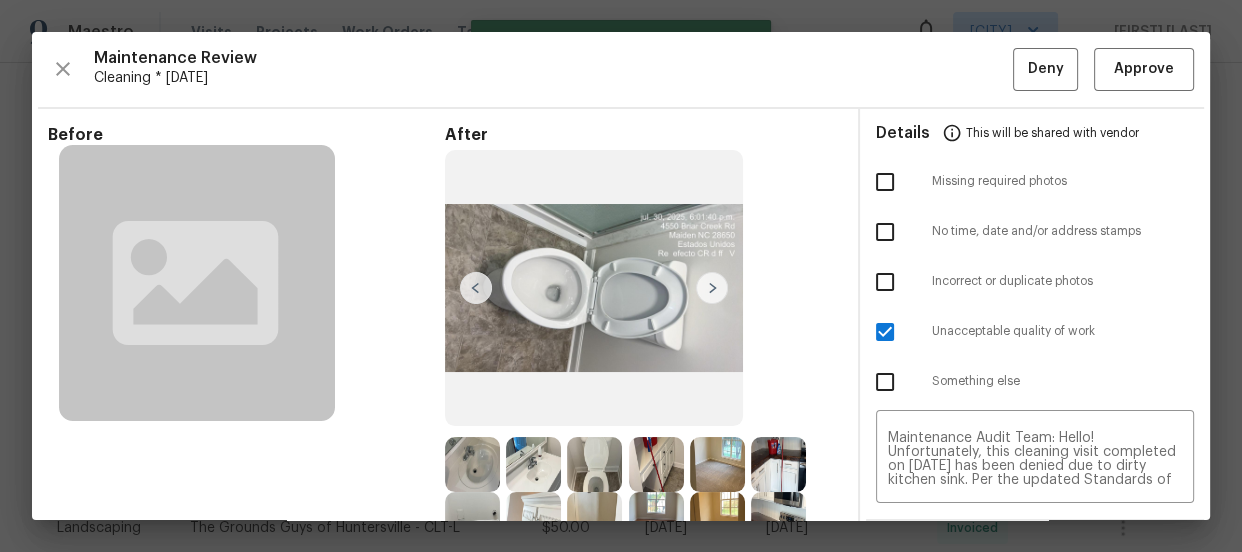 type 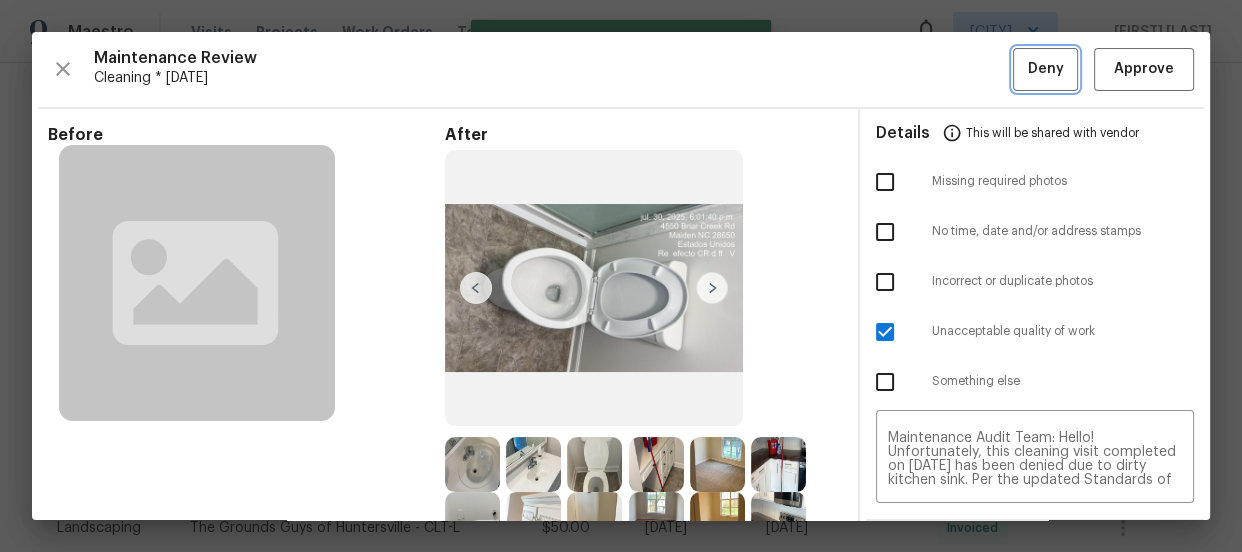 click on "Deny" at bounding box center (1045, 69) 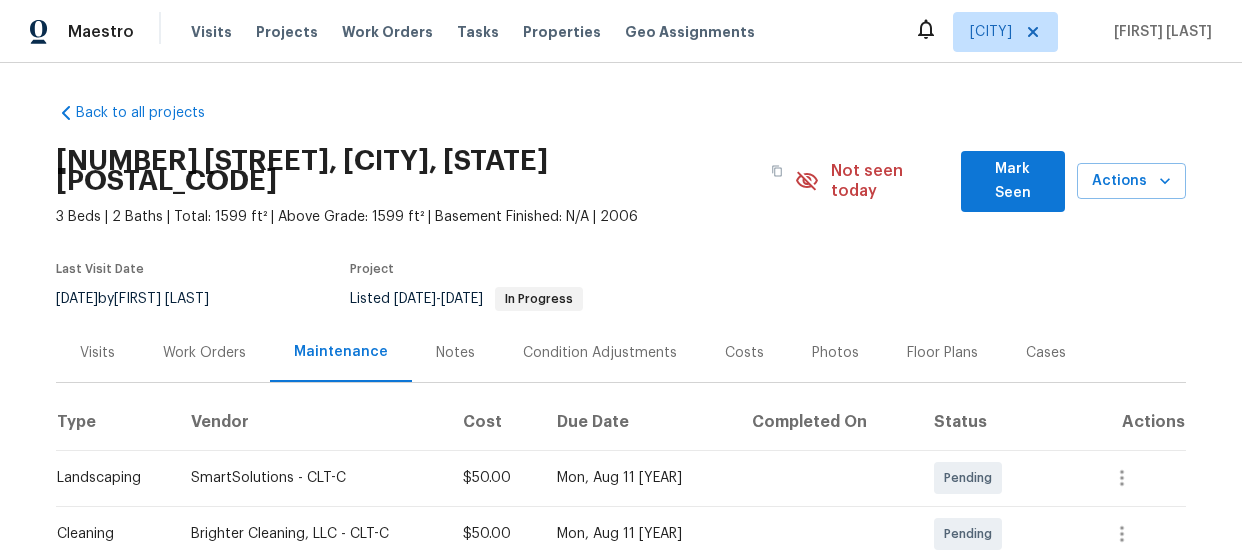 scroll, scrollTop: 0, scrollLeft: 0, axis: both 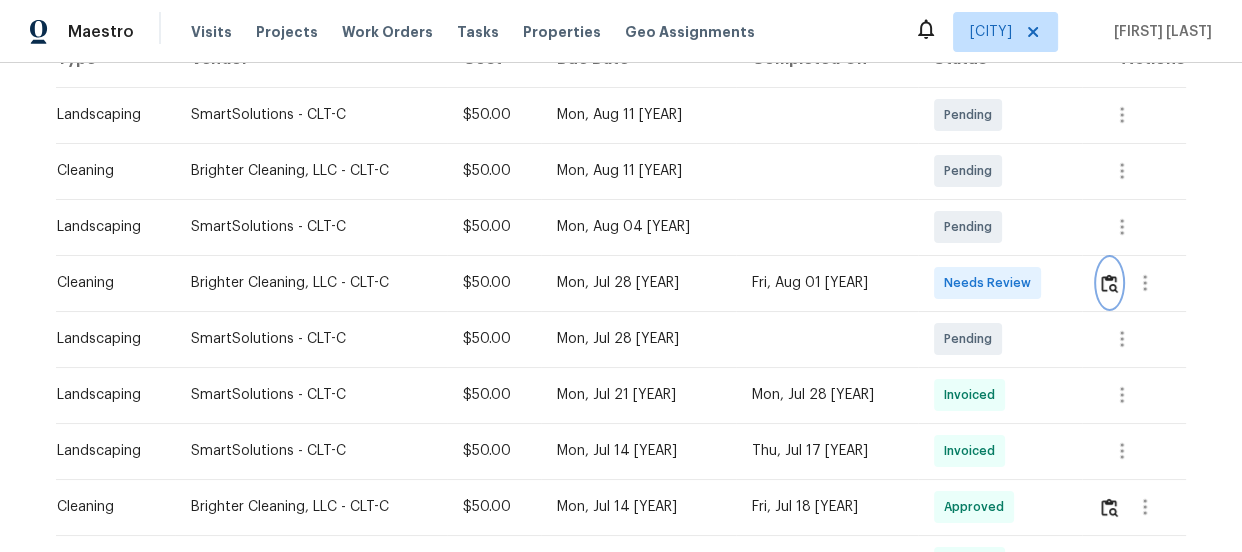 click at bounding box center [1109, 283] 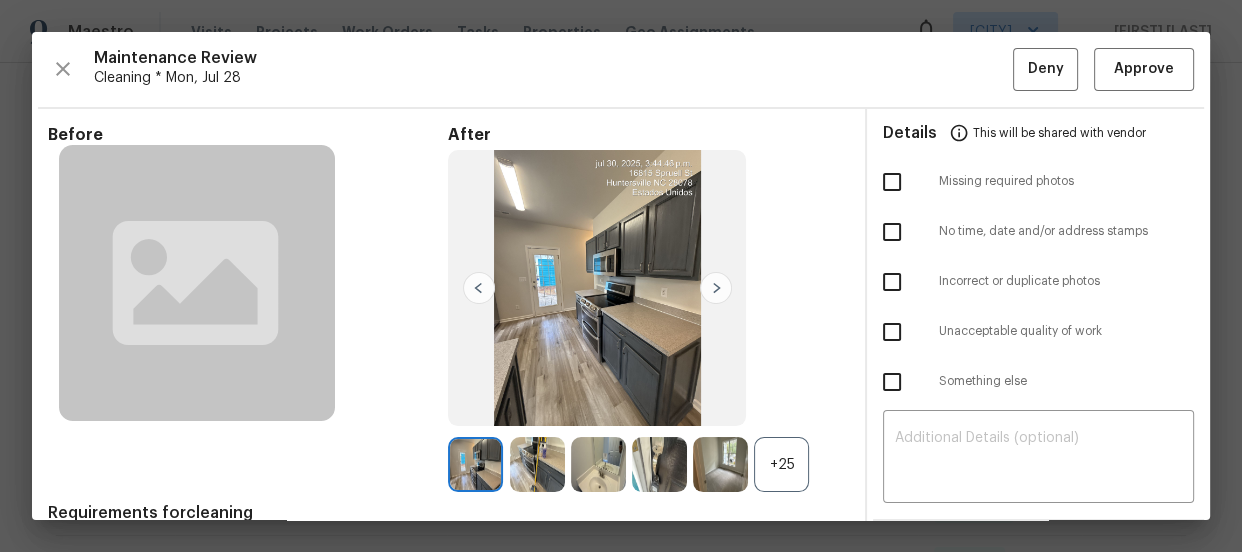 scroll, scrollTop: 272, scrollLeft: 0, axis: vertical 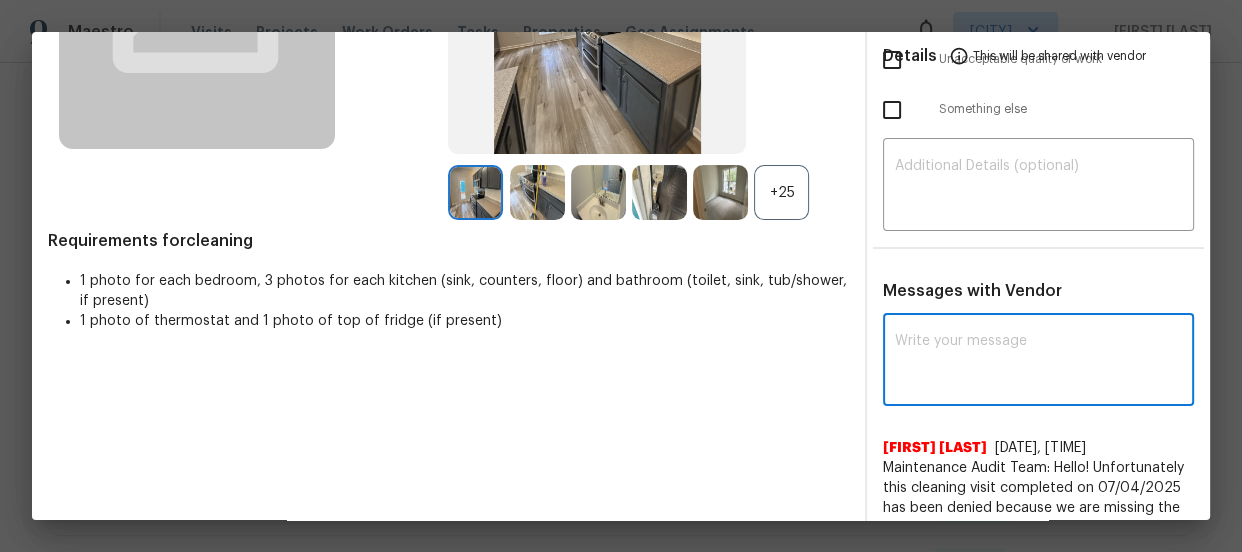 click at bounding box center (1038, 362) 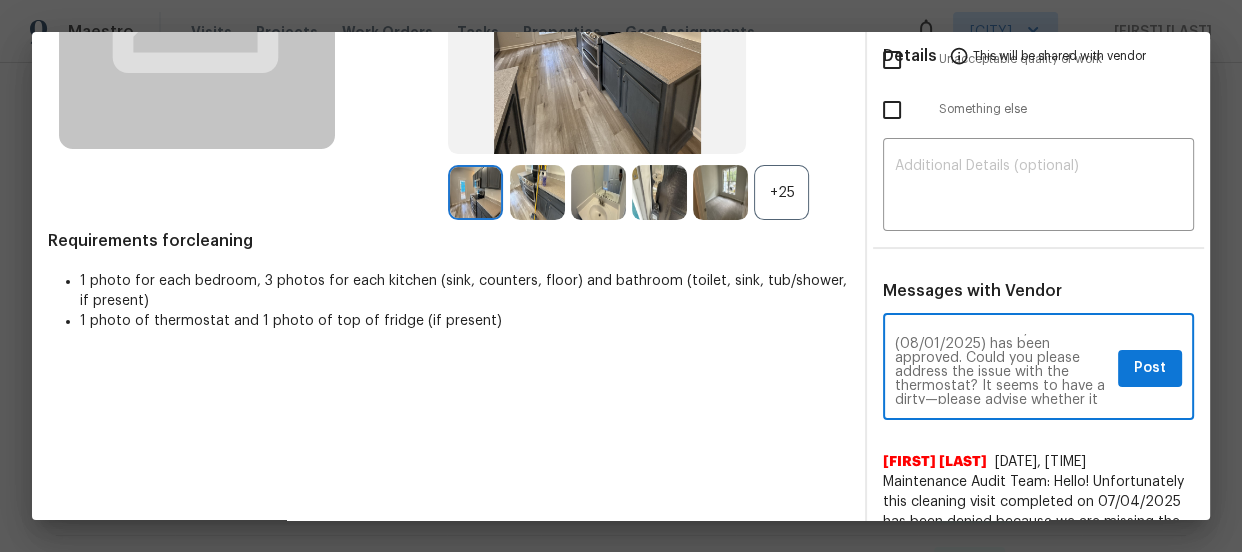scroll, scrollTop: 0, scrollLeft: 0, axis: both 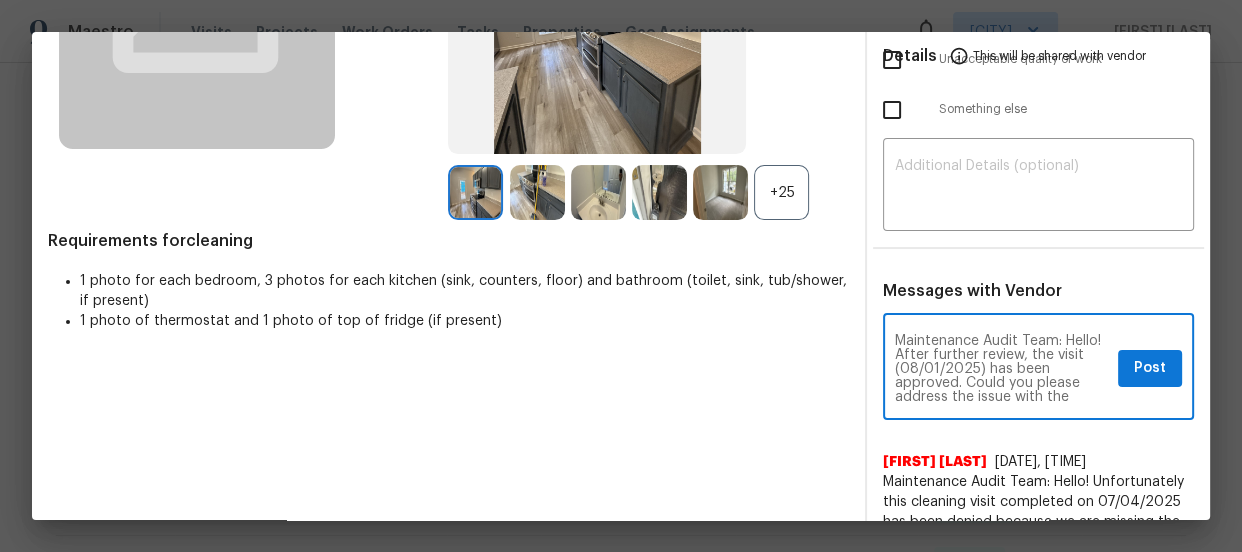type on "Maintenance Audit Team: Hello! After further review, the visit (08/01/2025) has been approved. Could you please address the issue with the thermostat? It seems to have a dirty—please advise whether it needs to be clean? Thanks!" 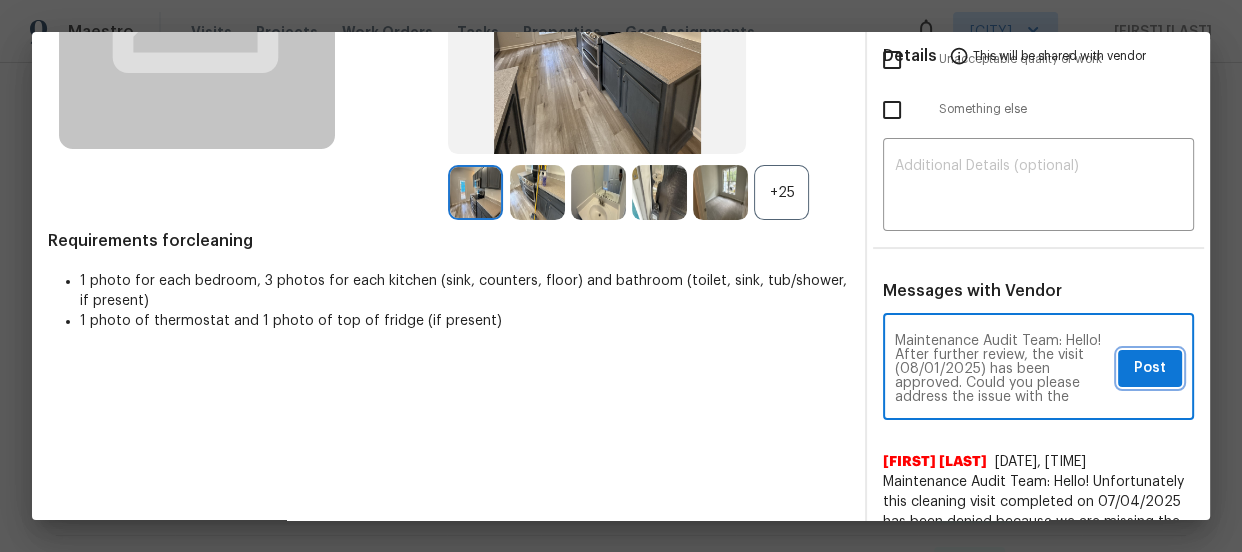 click on "Post" at bounding box center (1150, 368) 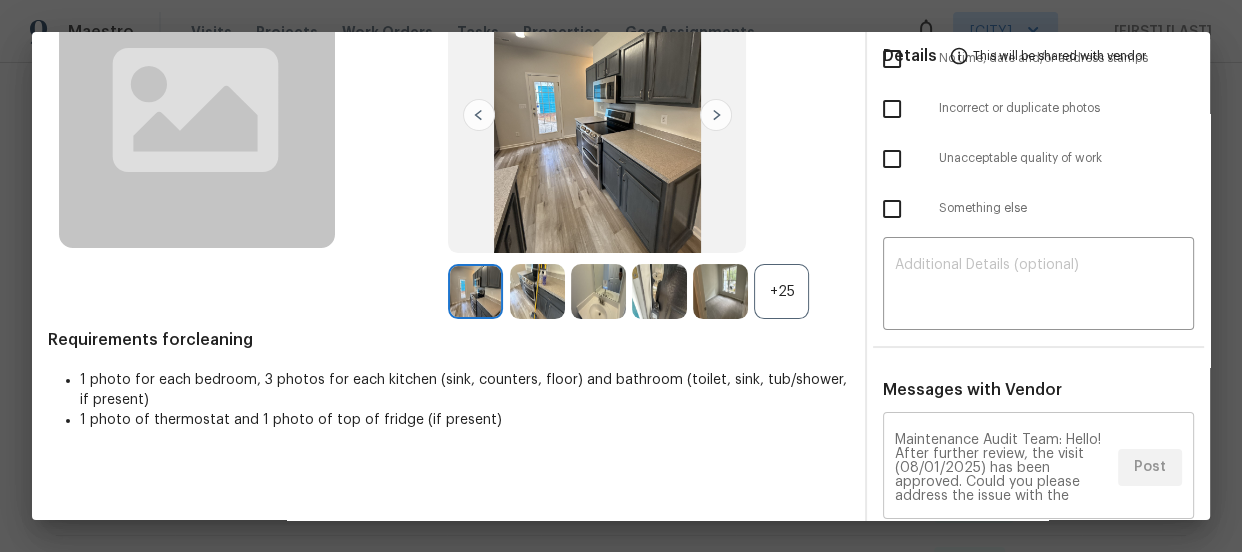 scroll, scrollTop: 0, scrollLeft: 0, axis: both 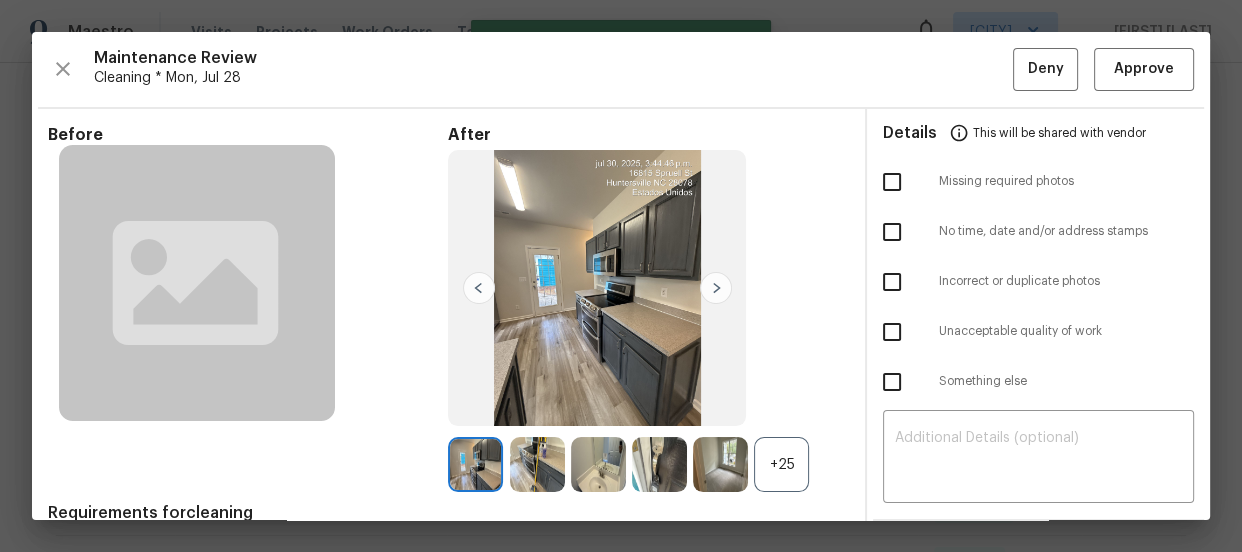 type 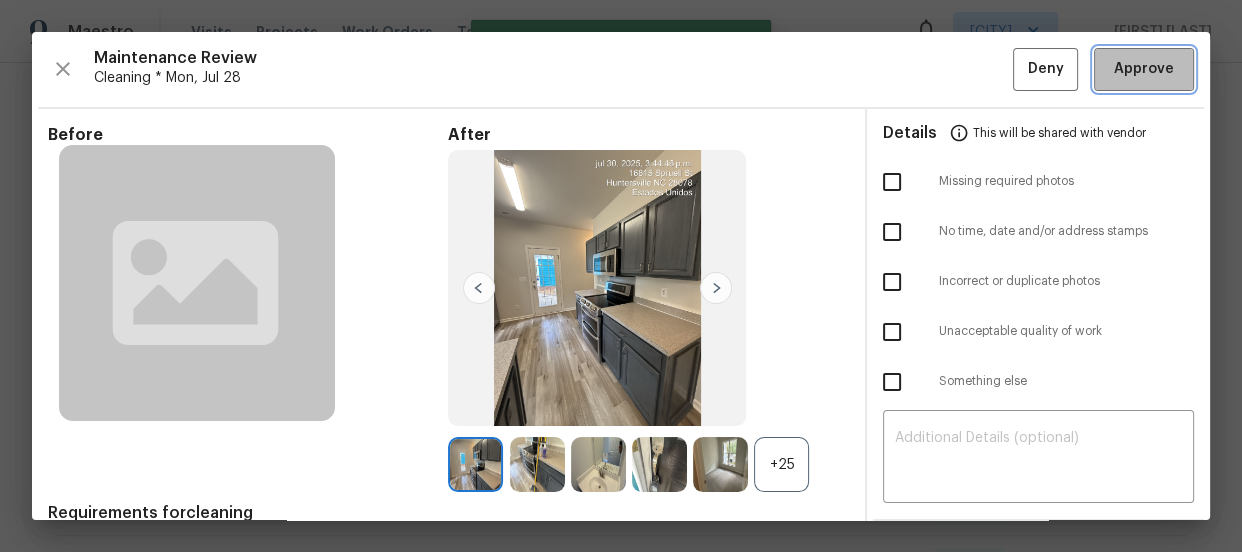 click on "Approve" at bounding box center [1144, 69] 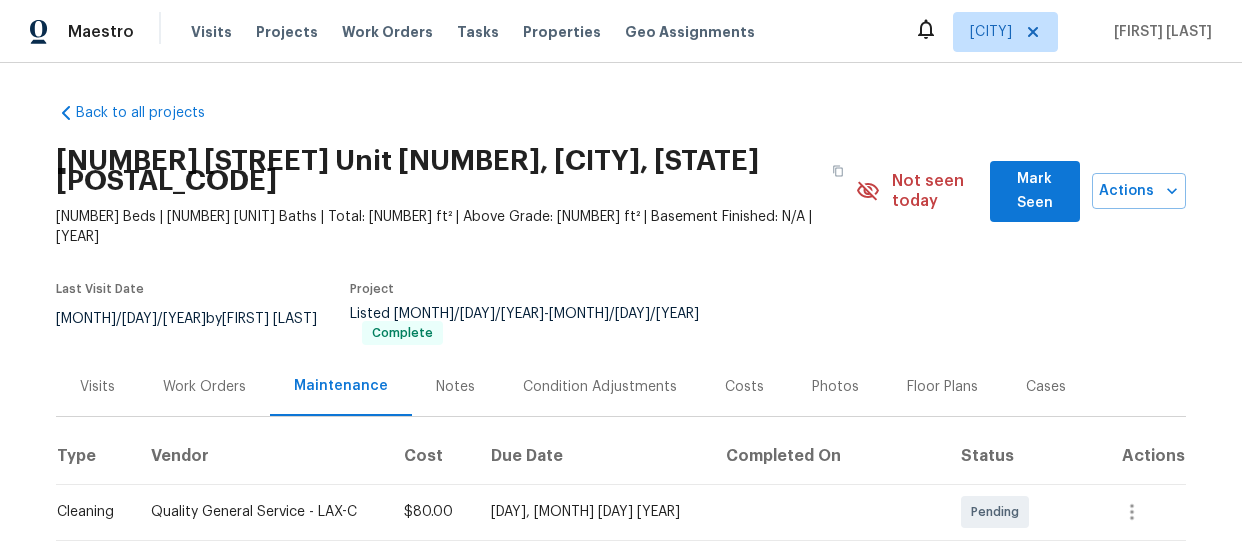 scroll, scrollTop: 0, scrollLeft: 0, axis: both 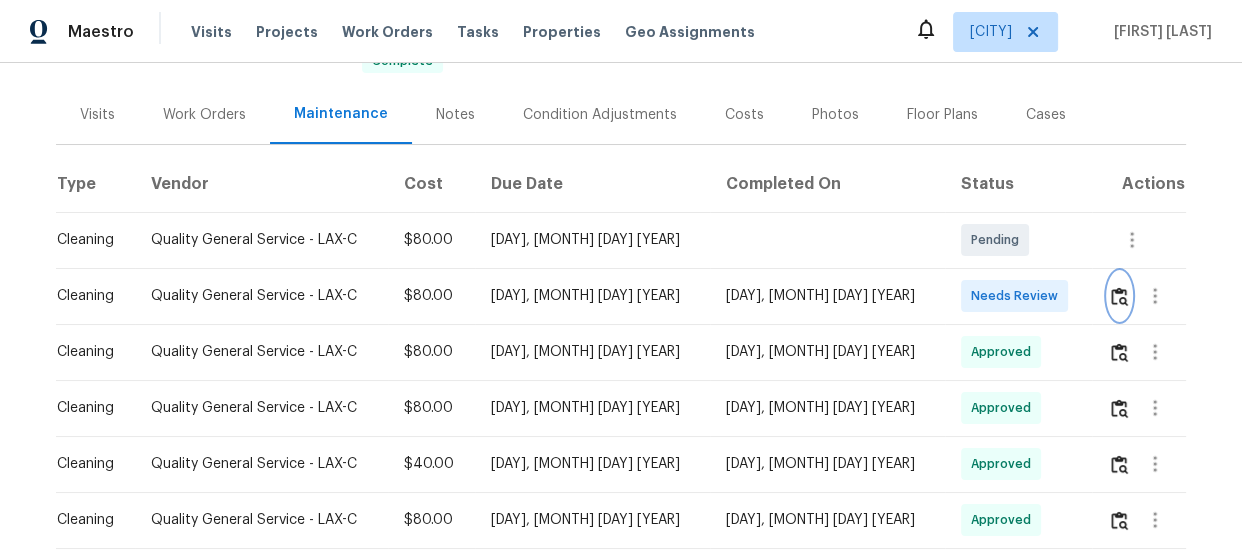 click at bounding box center [1119, 296] 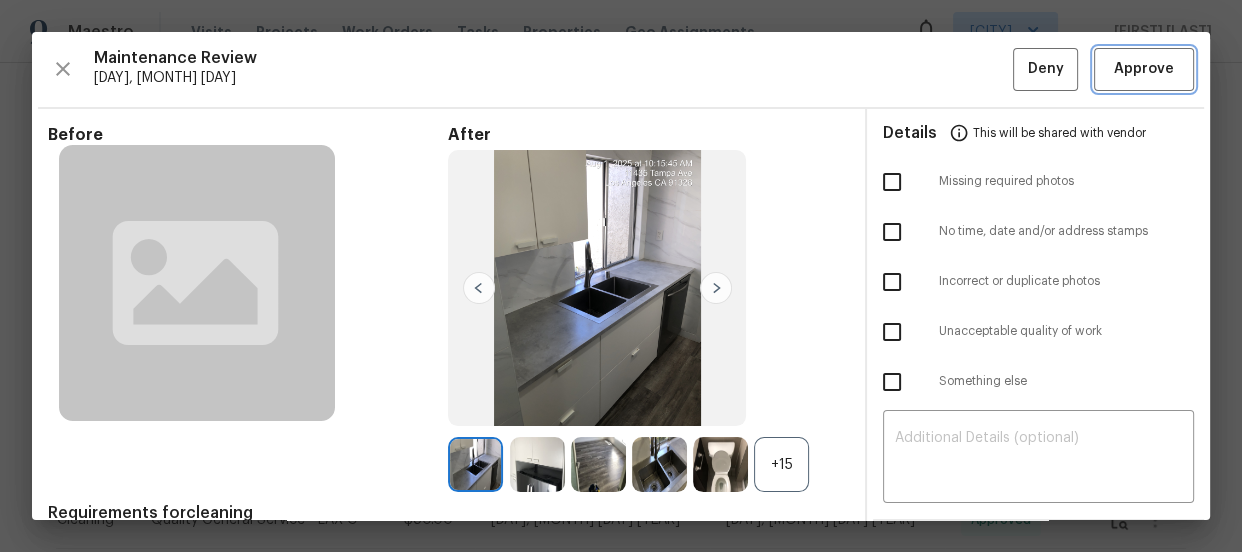 click on "Approve" at bounding box center [1144, 69] 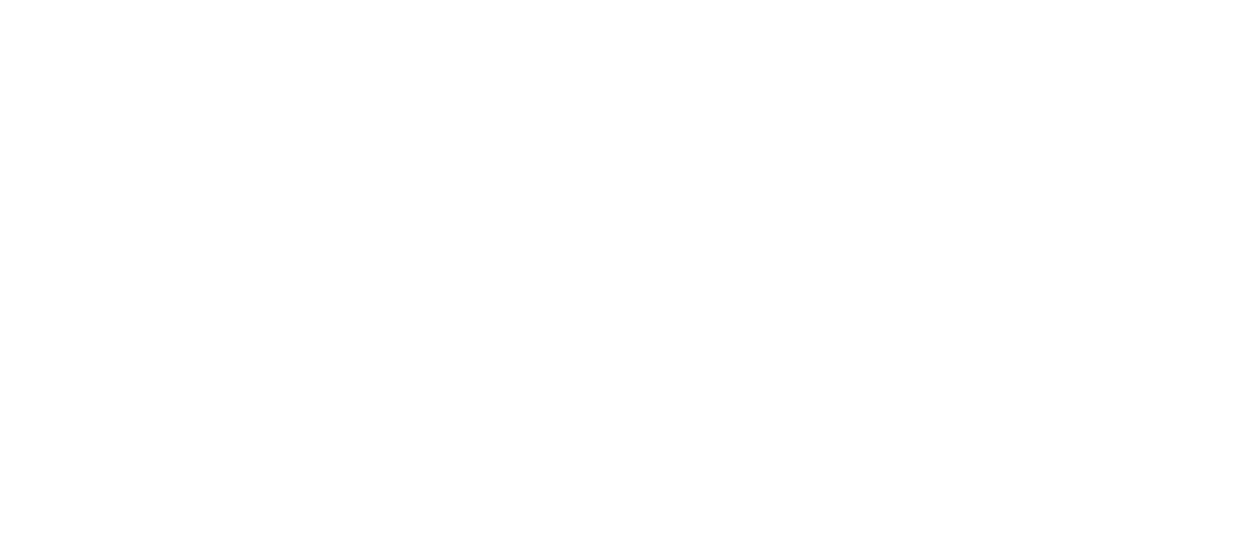 scroll, scrollTop: 0, scrollLeft: 0, axis: both 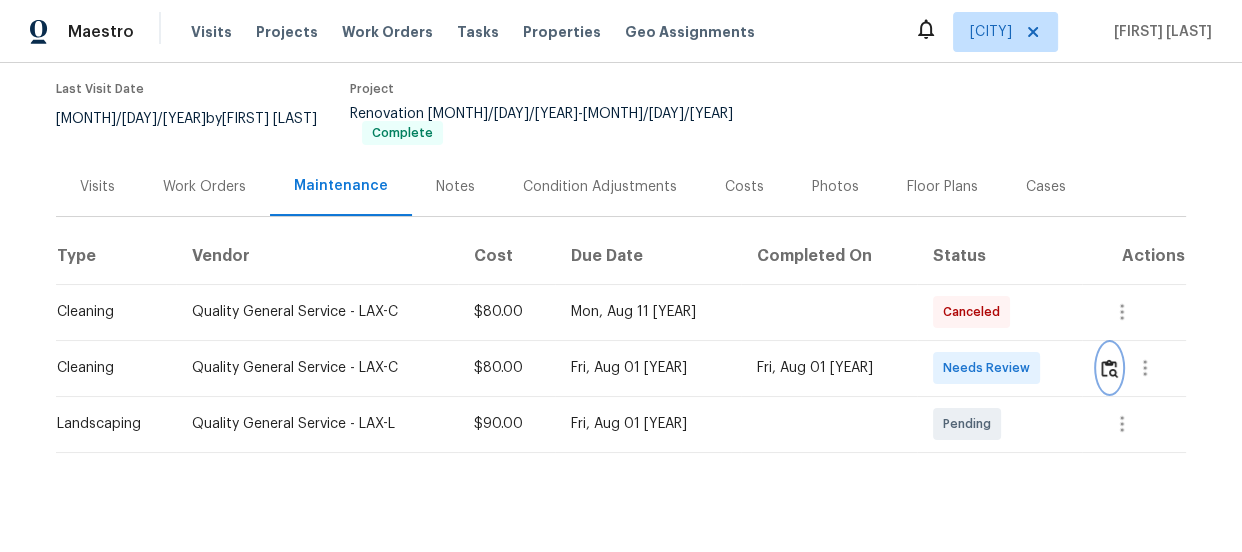 click at bounding box center [1109, 368] 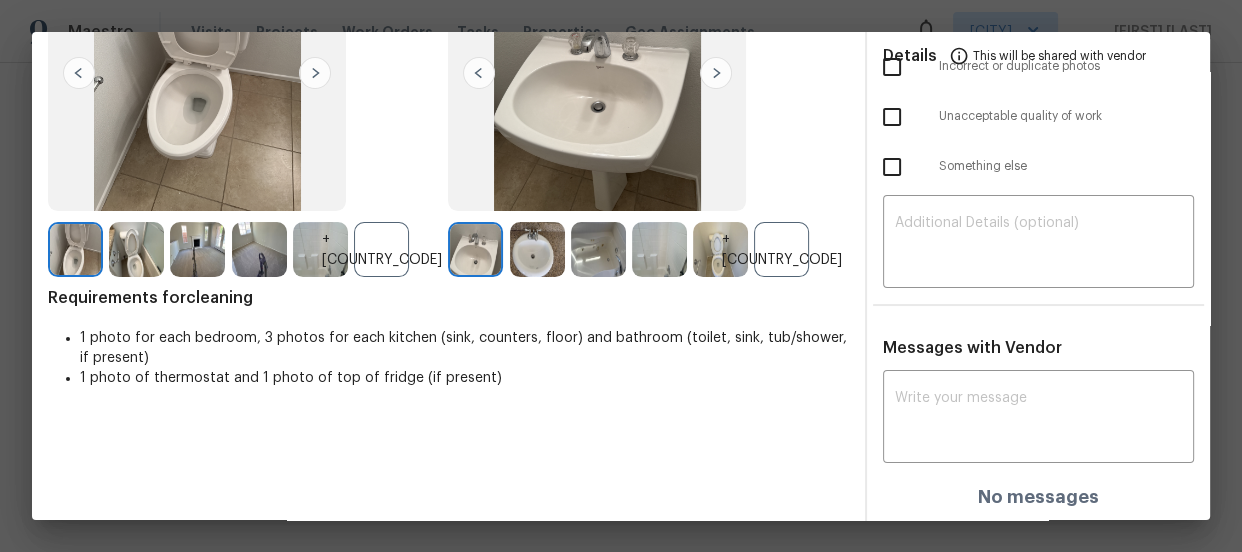 click on "+20" at bounding box center [781, 249] 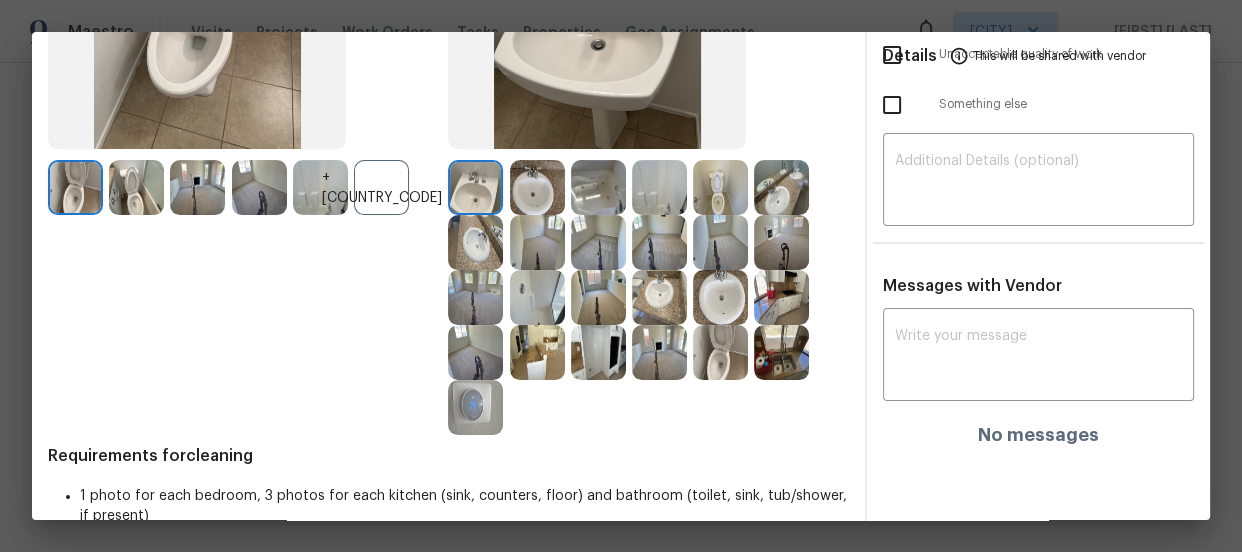 scroll, scrollTop: 327, scrollLeft: 0, axis: vertical 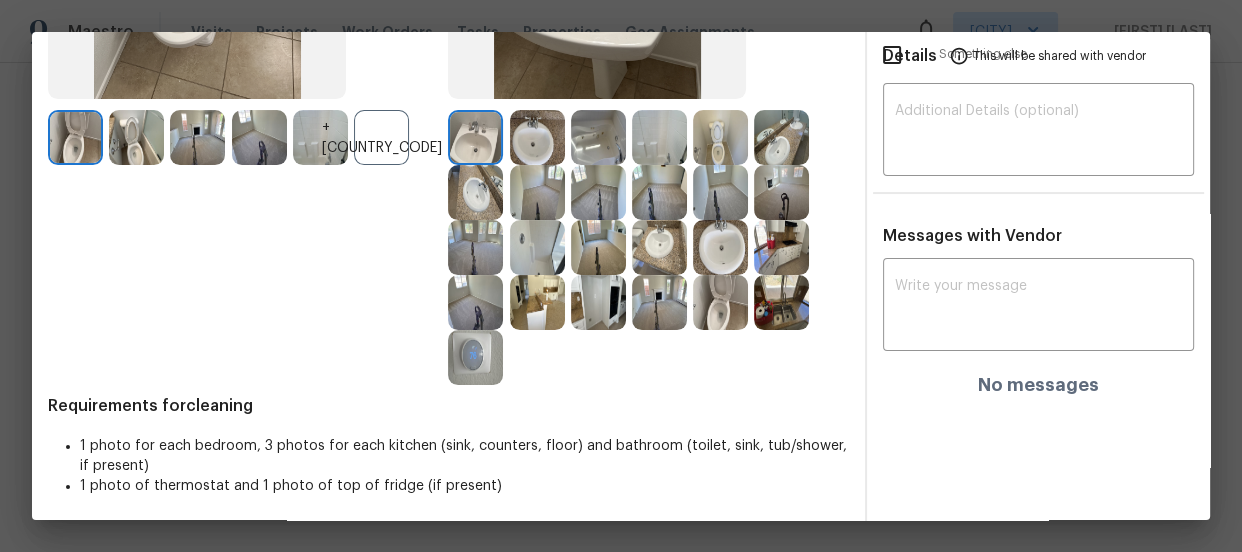 click at bounding box center [720, 302] 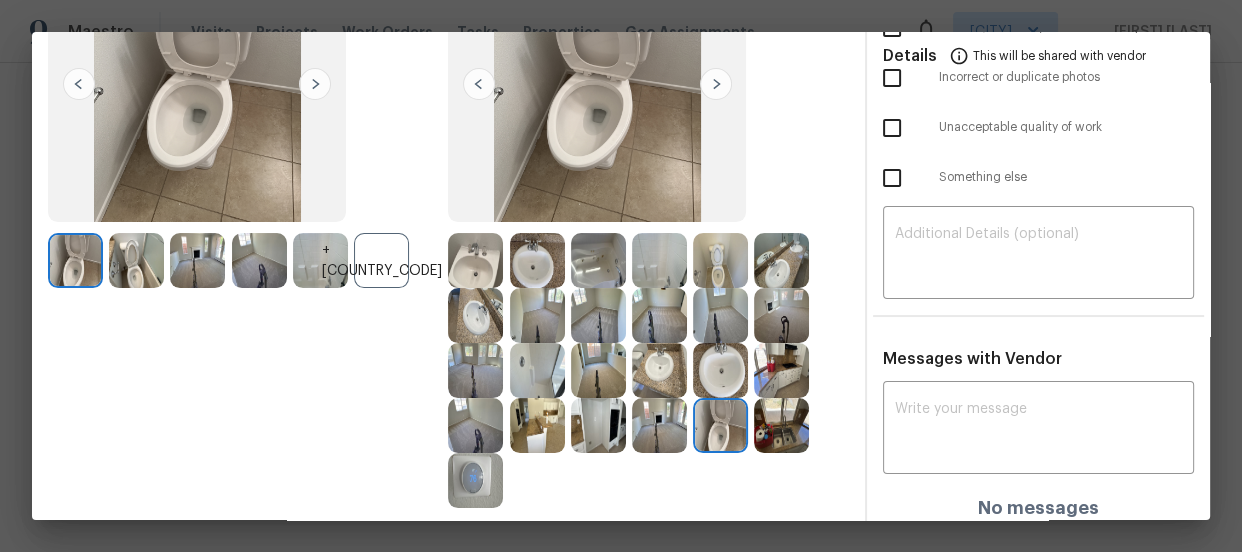 scroll, scrollTop: 236, scrollLeft: 0, axis: vertical 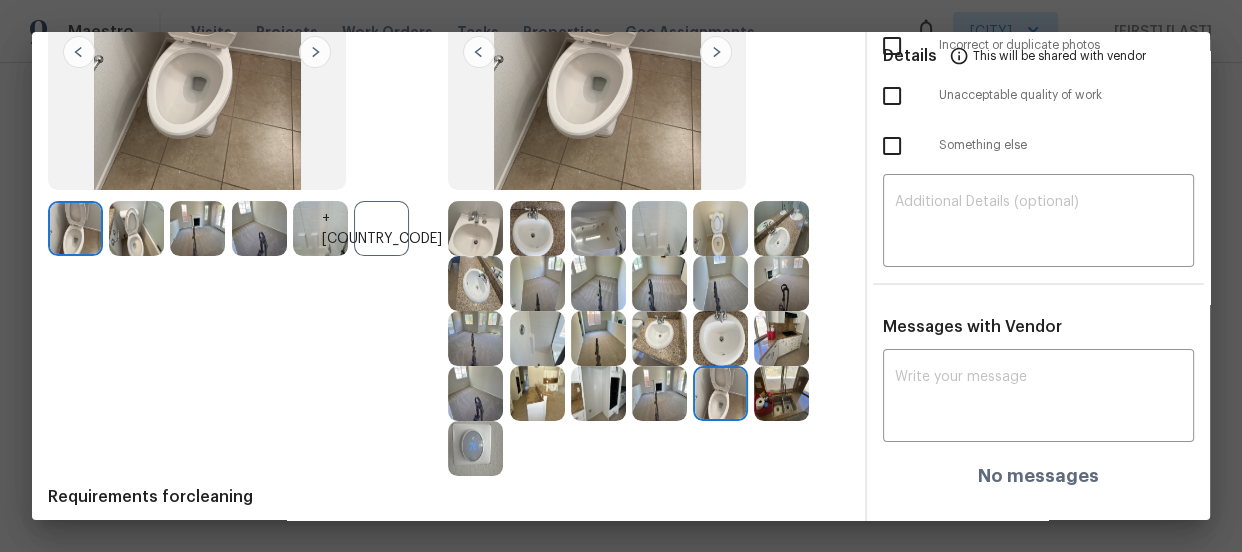 click at bounding box center [720, 228] 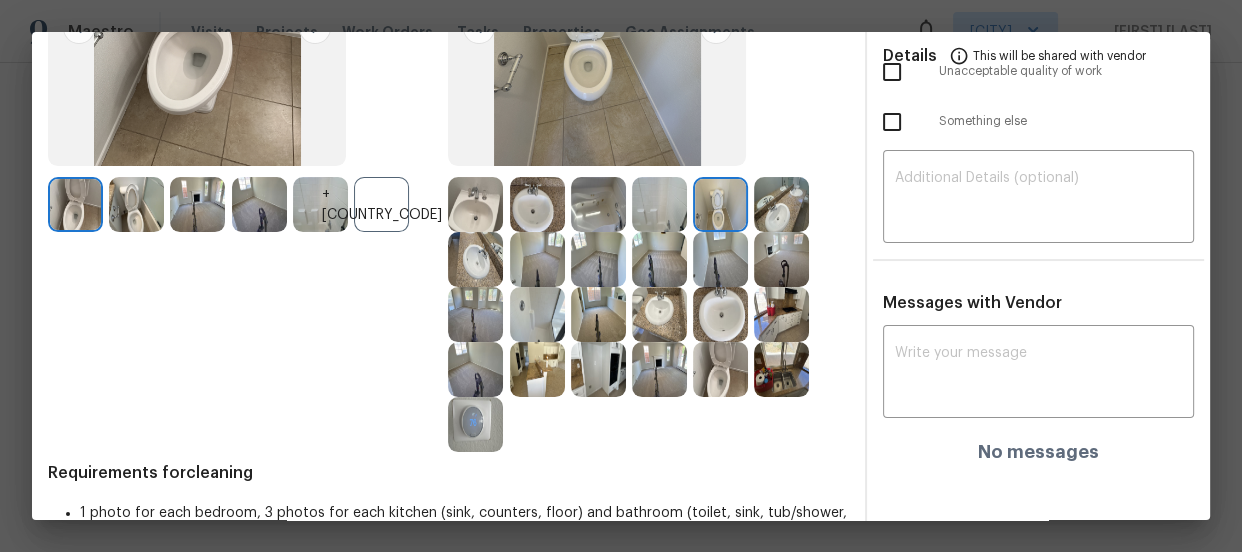 scroll, scrollTop: 272, scrollLeft: 0, axis: vertical 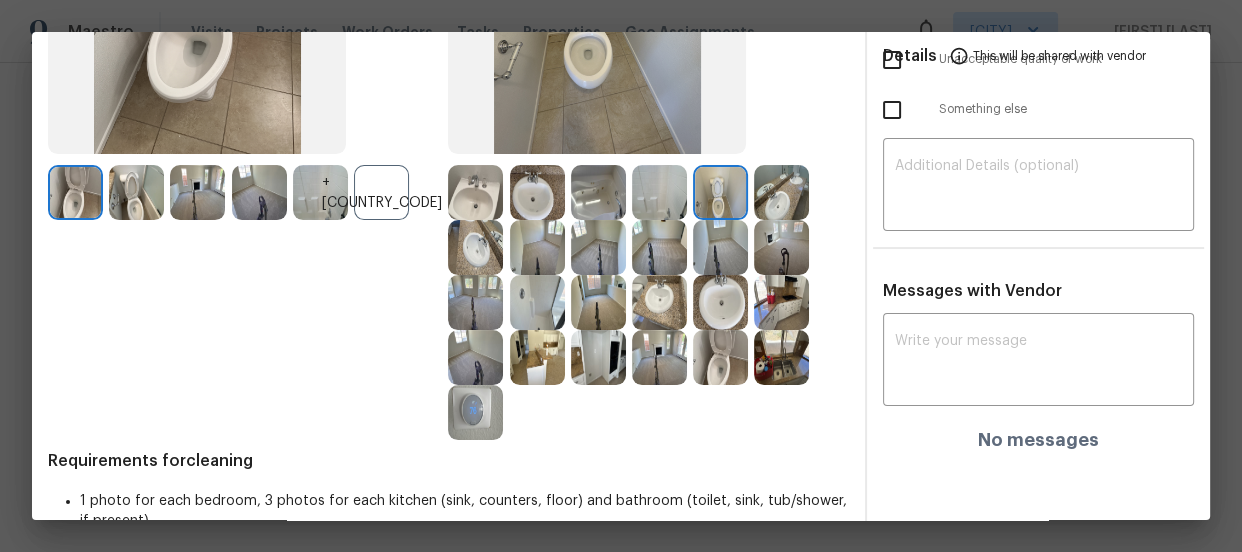 click at bounding box center [720, 357] 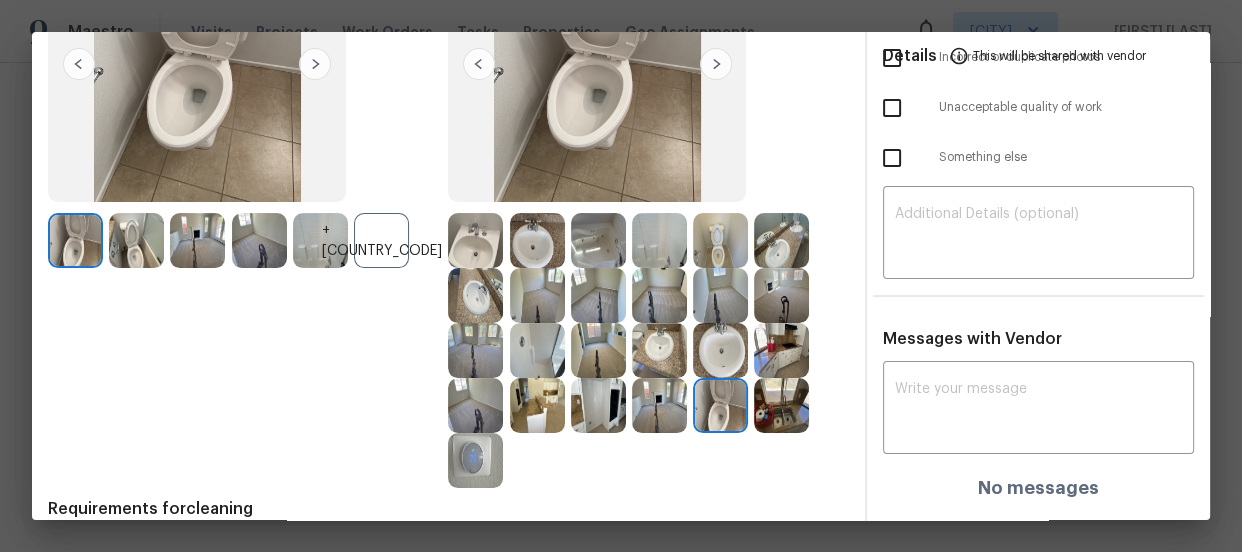 scroll, scrollTop: 181, scrollLeft: 0, axis: vertical 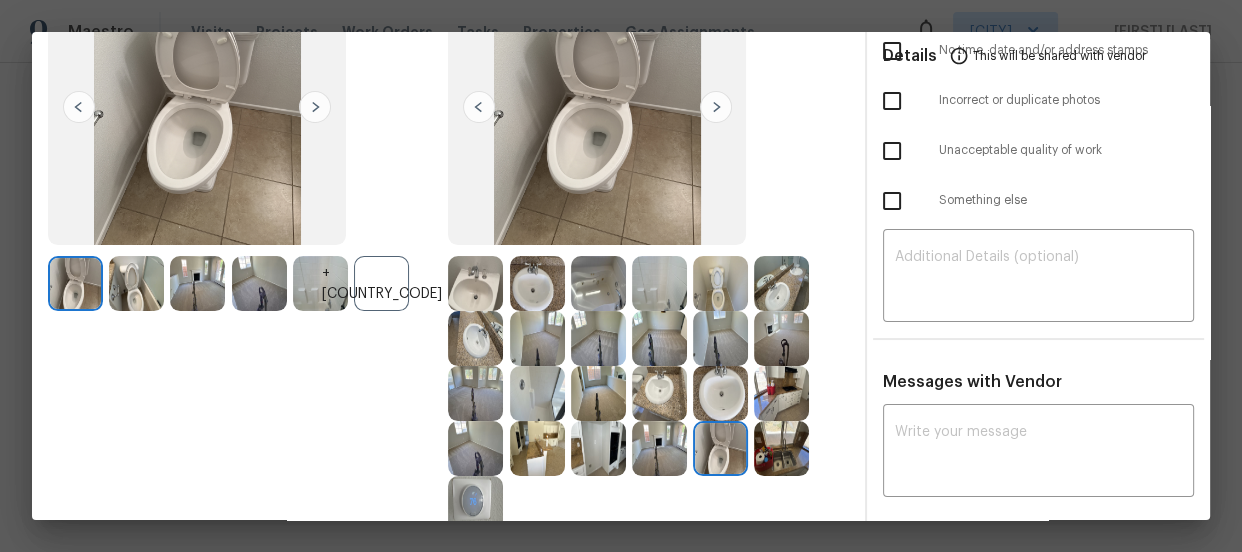 click on "+24" at bounding box center [381, 283] 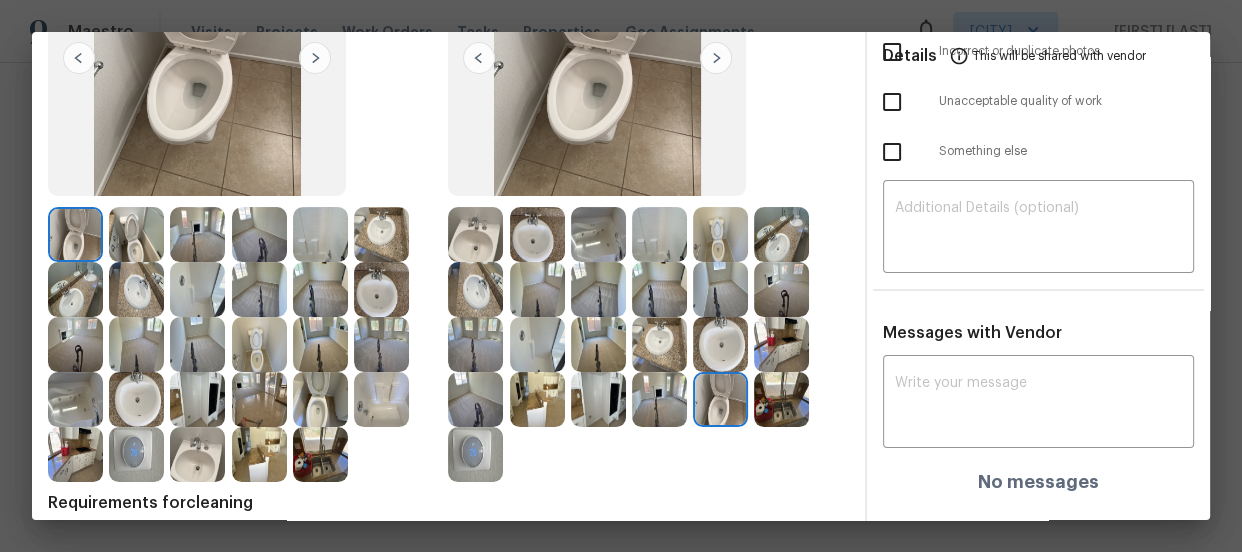 scroll, scrollTop: 272, scrollLeft: 0, axis: vertical 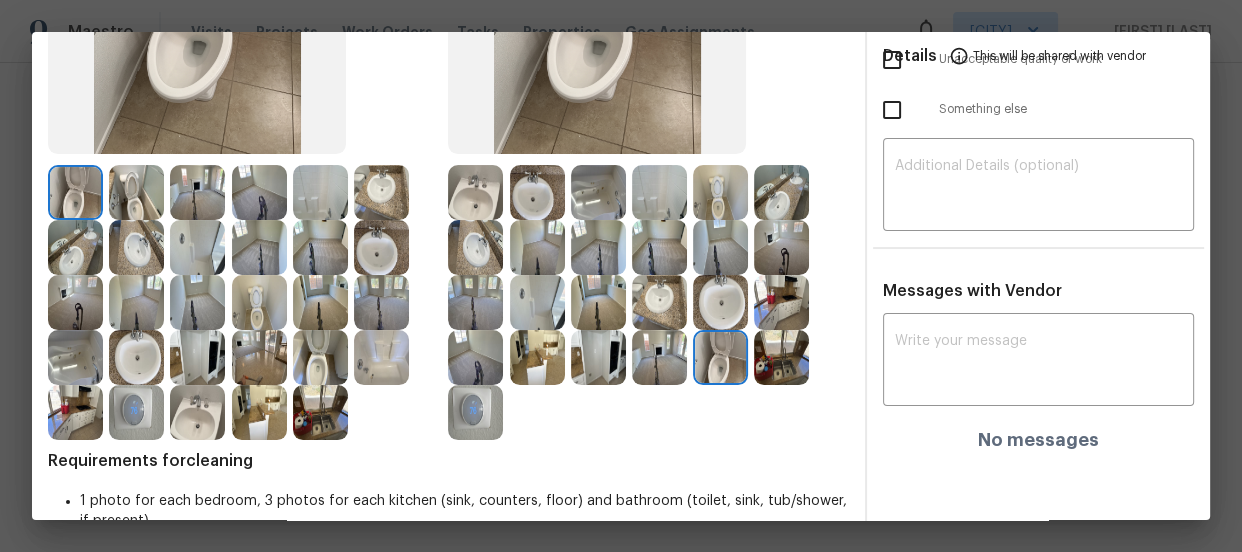 click at bounding box center [75, 192] 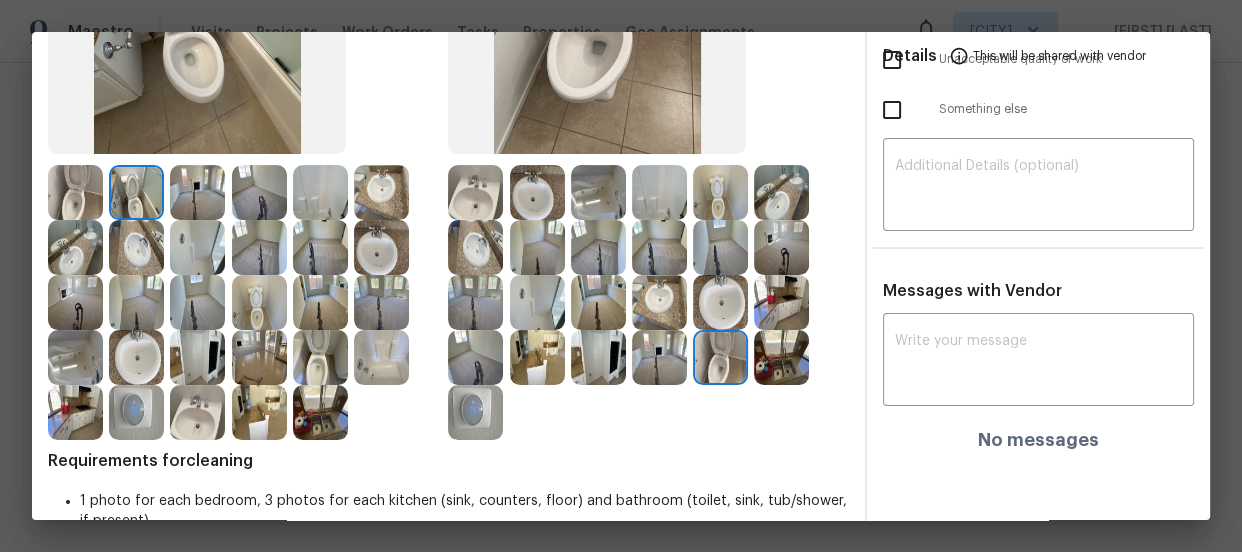 click at bounding box center (320, 357) 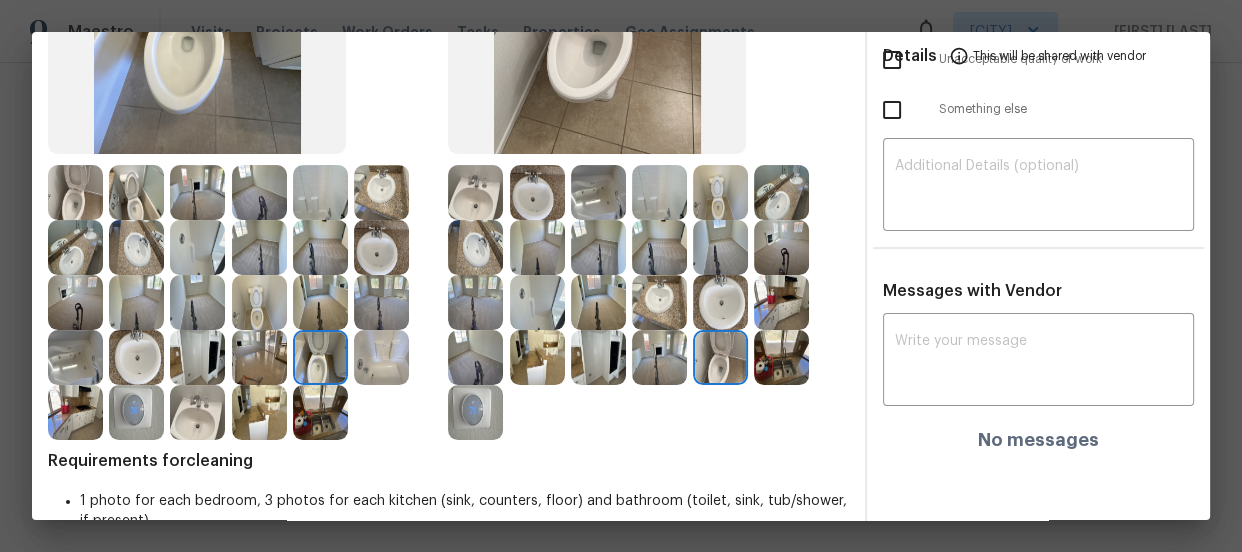 click at bounding box center [259, 302] 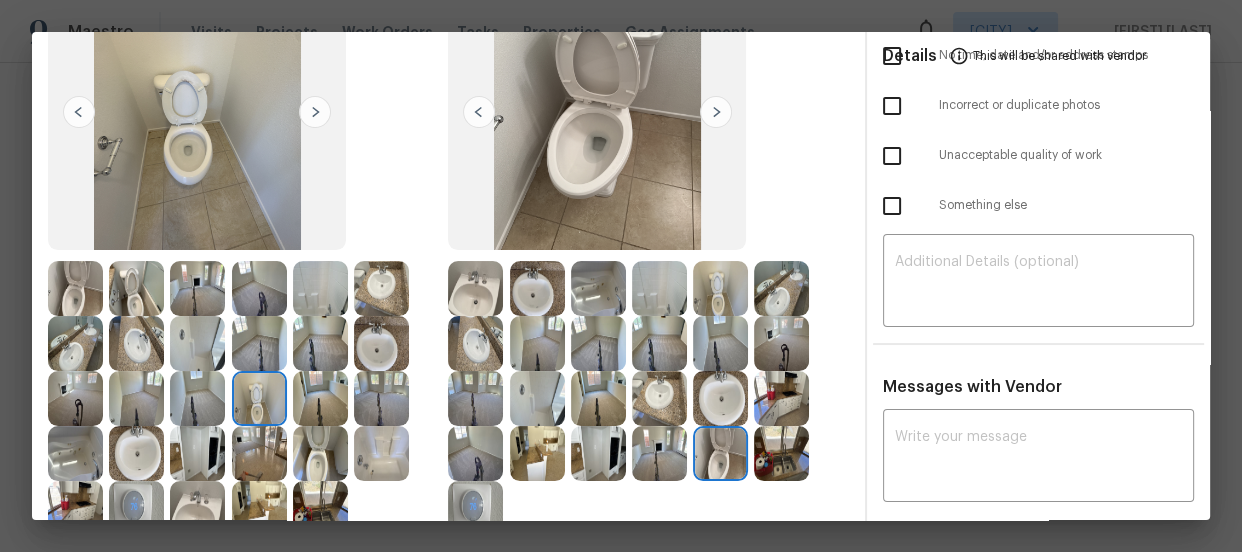 scroll, scrollTop: 272, scrollLeft: 0, axis: vertical 